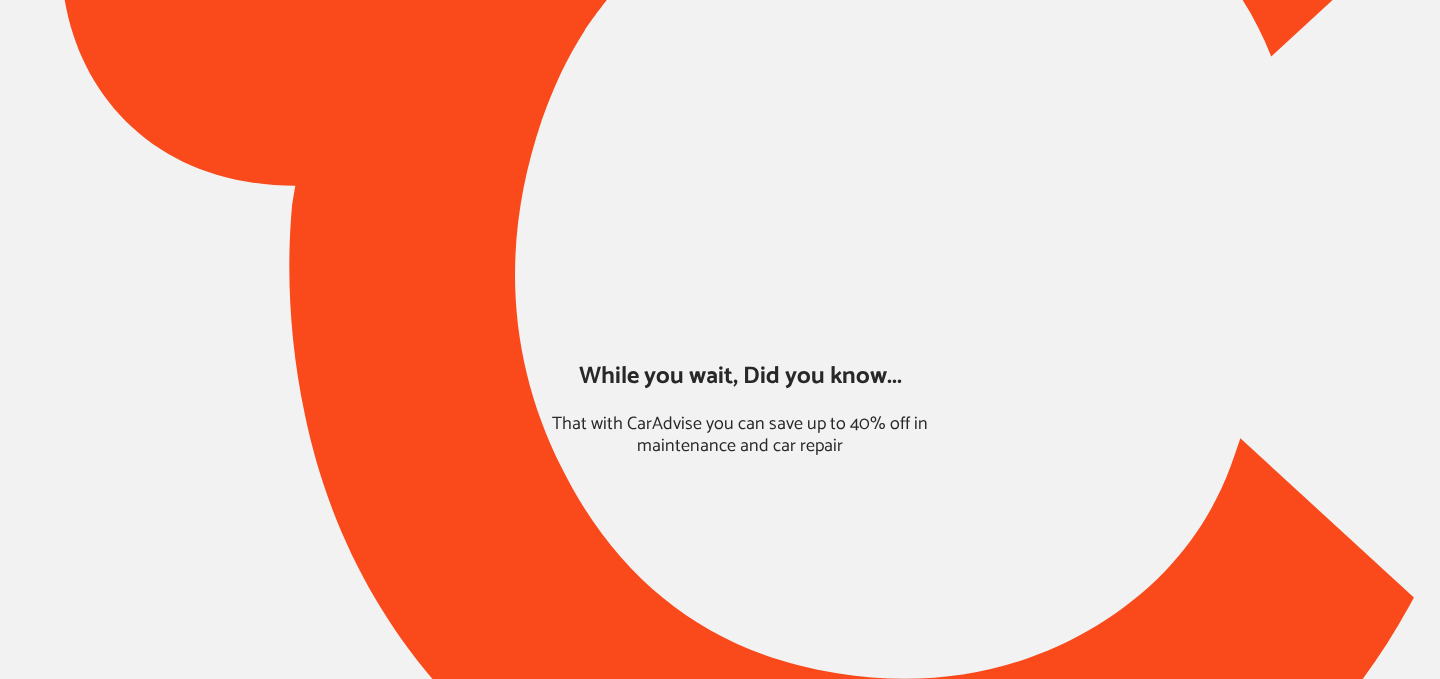 scroll, scrollTop: 0, scrollLeft: 0, axis: both 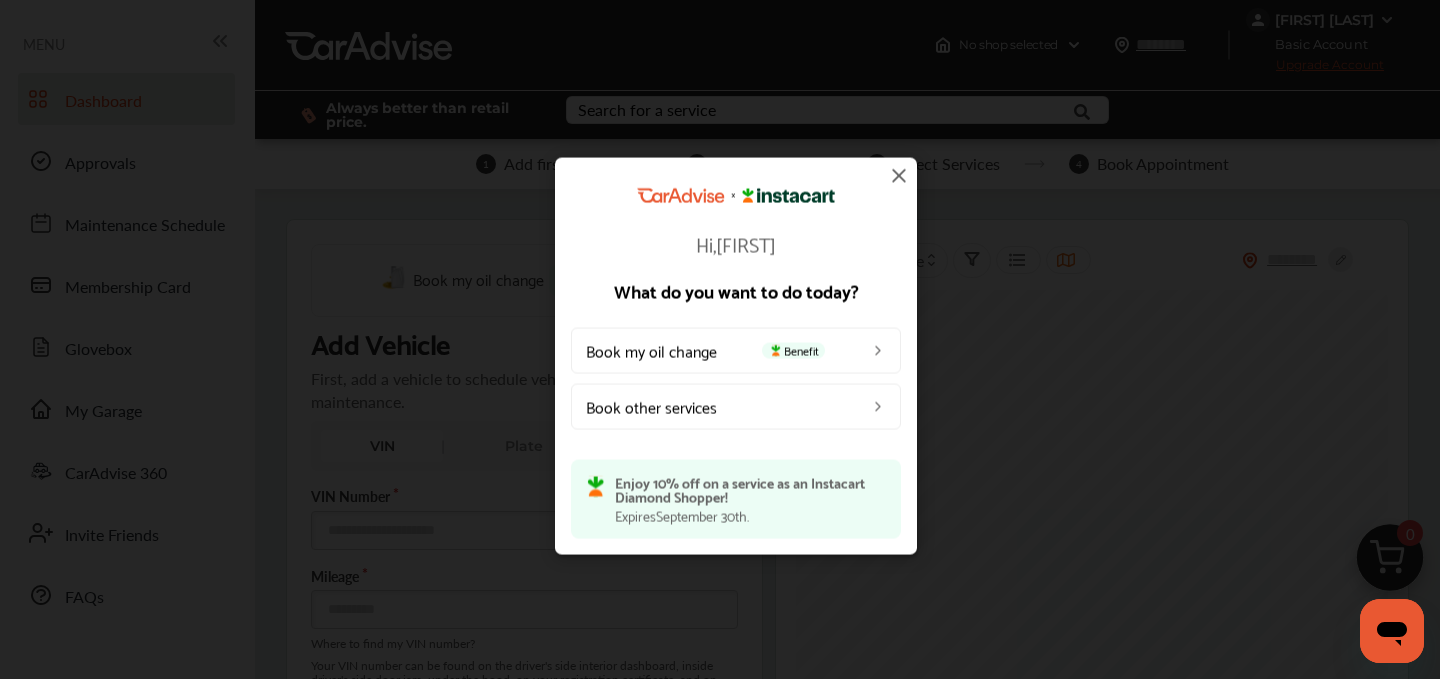 click at bounding box center (899, 175) 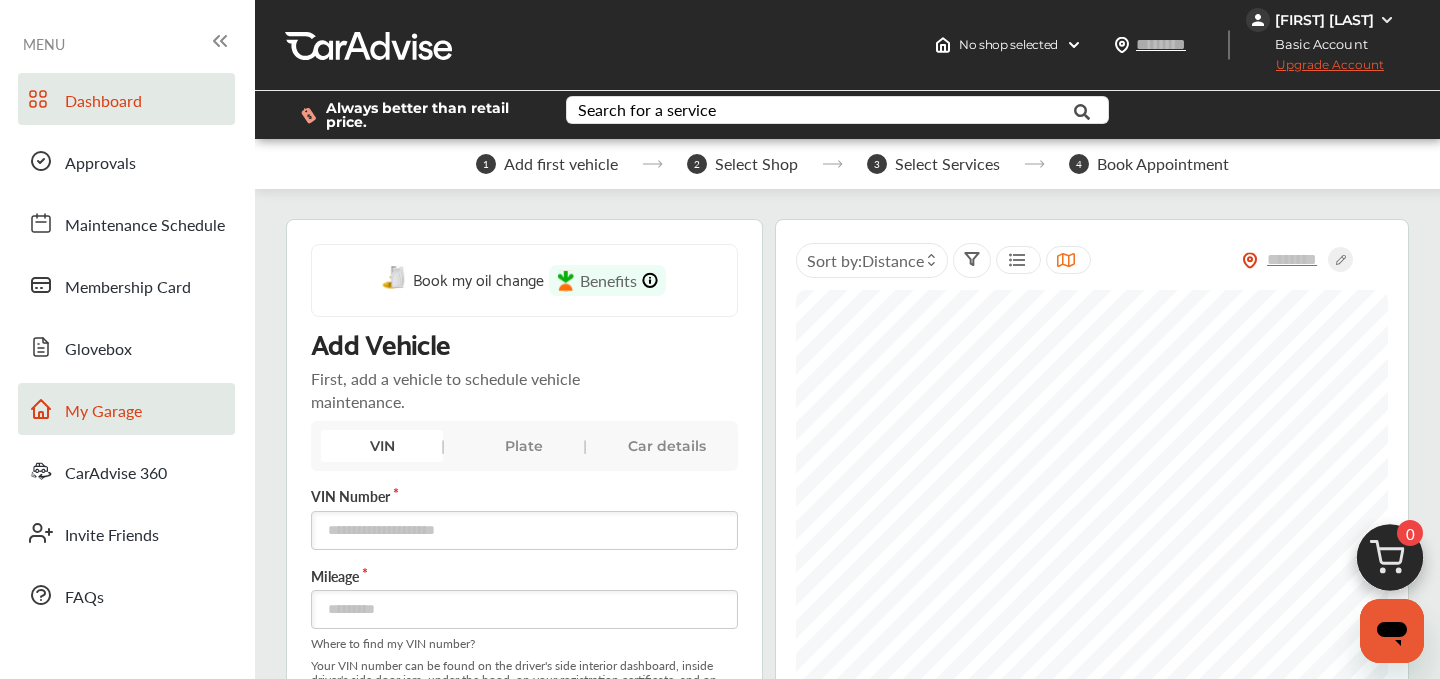 click on "My Garage" at bounding box center (103, 412) 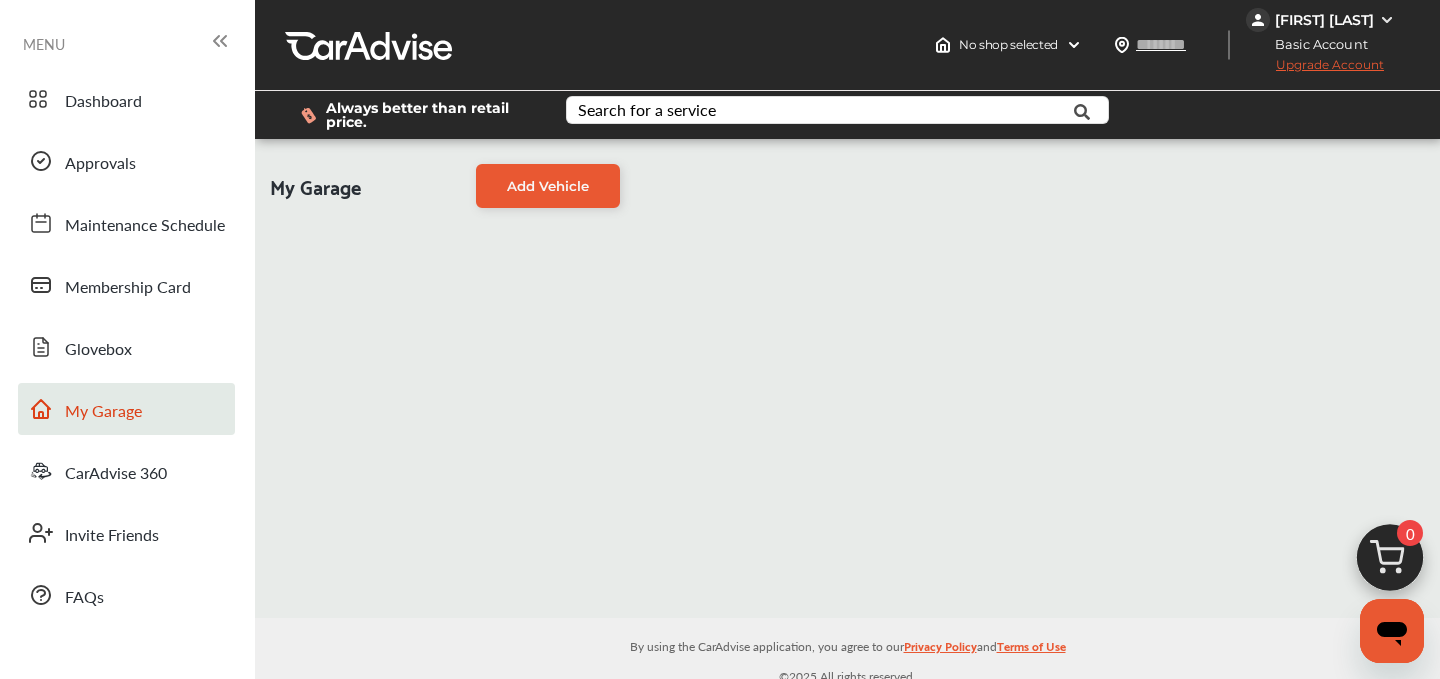 click on "My Garage" at bounding box center (103, 412) 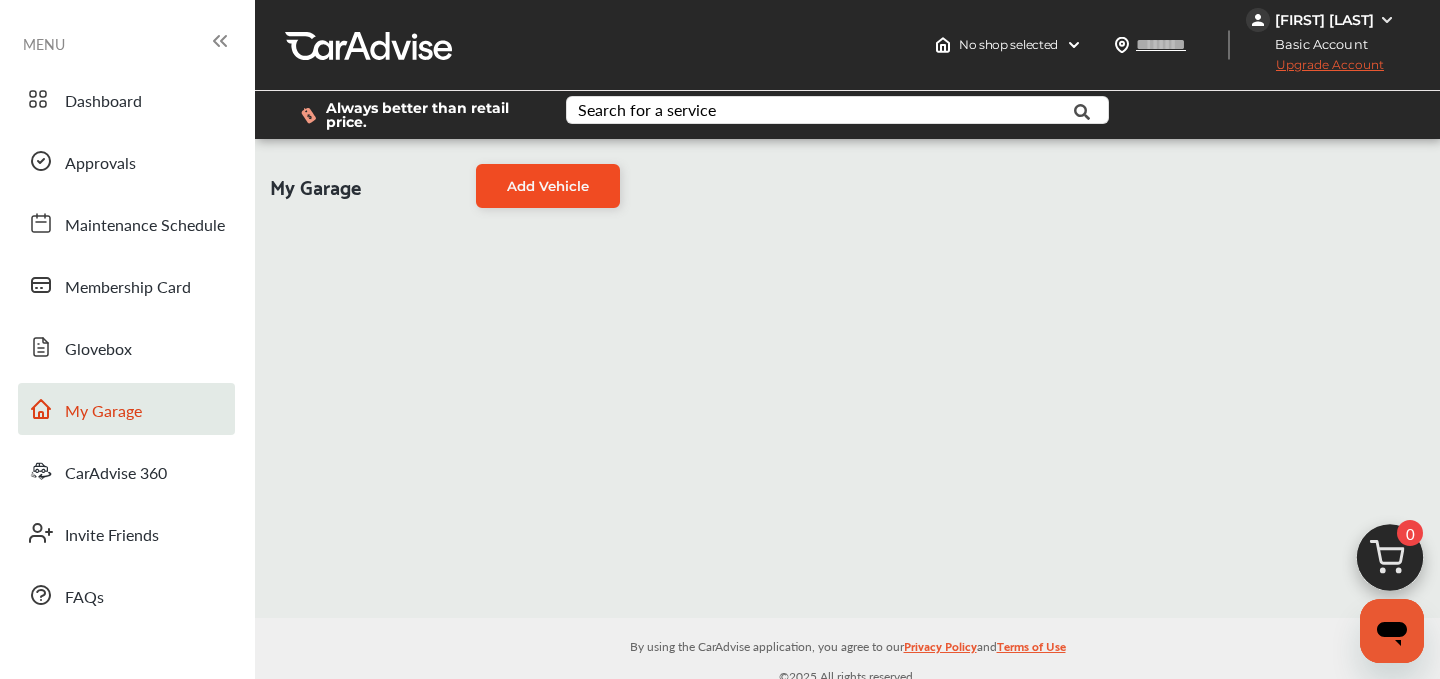click on "Add Vehicle" at bounding box center (548, 186) 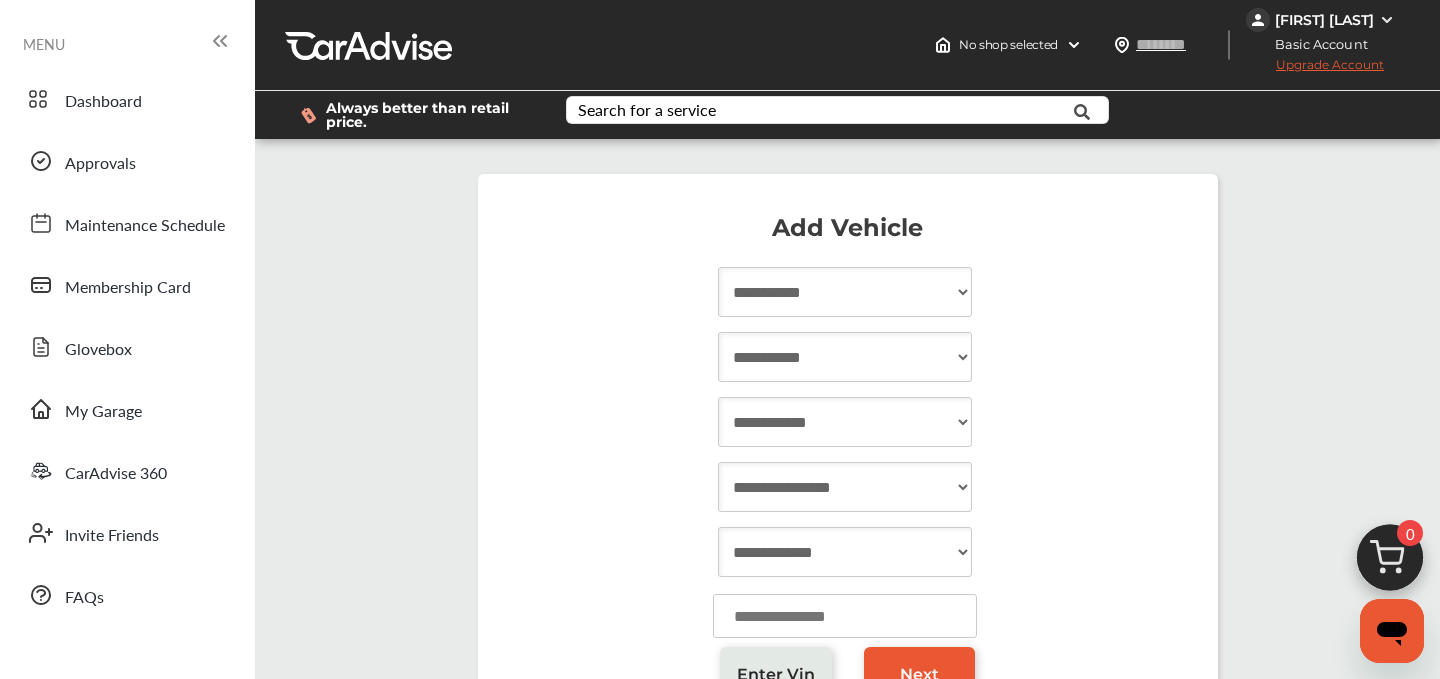 scroll, scrollTop: 1, scrollLeft: 0, axis: vertical 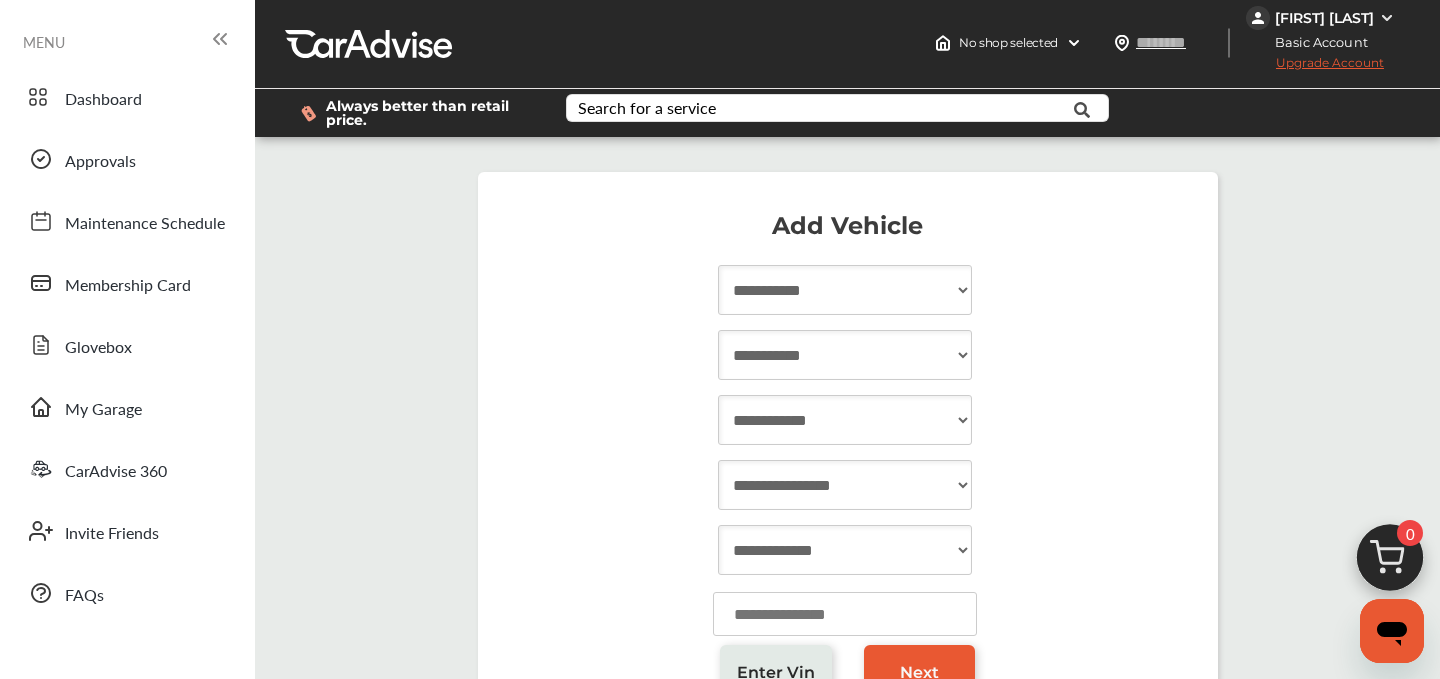 drag, startPoint x: 1128, startPoint y: 391, endPoint x: 1144, endPoint y: 379, distance: 20 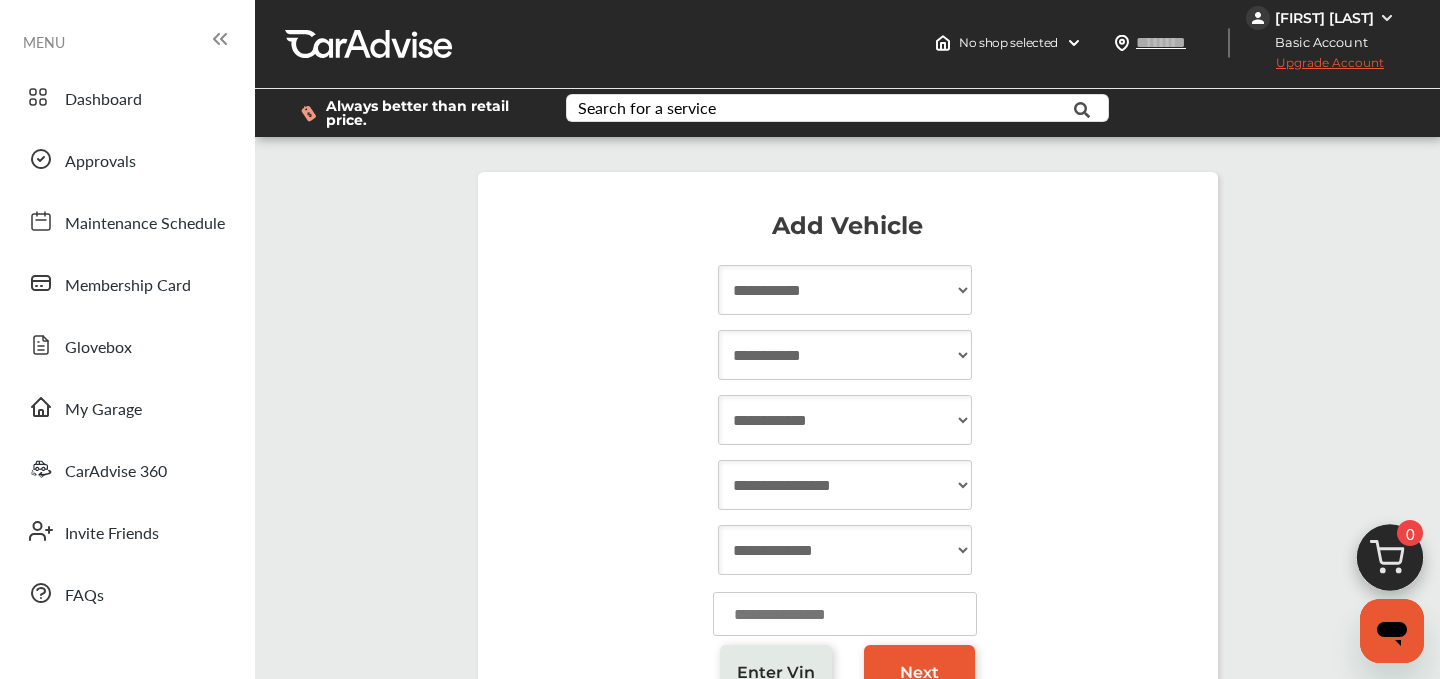 click on "**********" at bounding box center [847, 477] 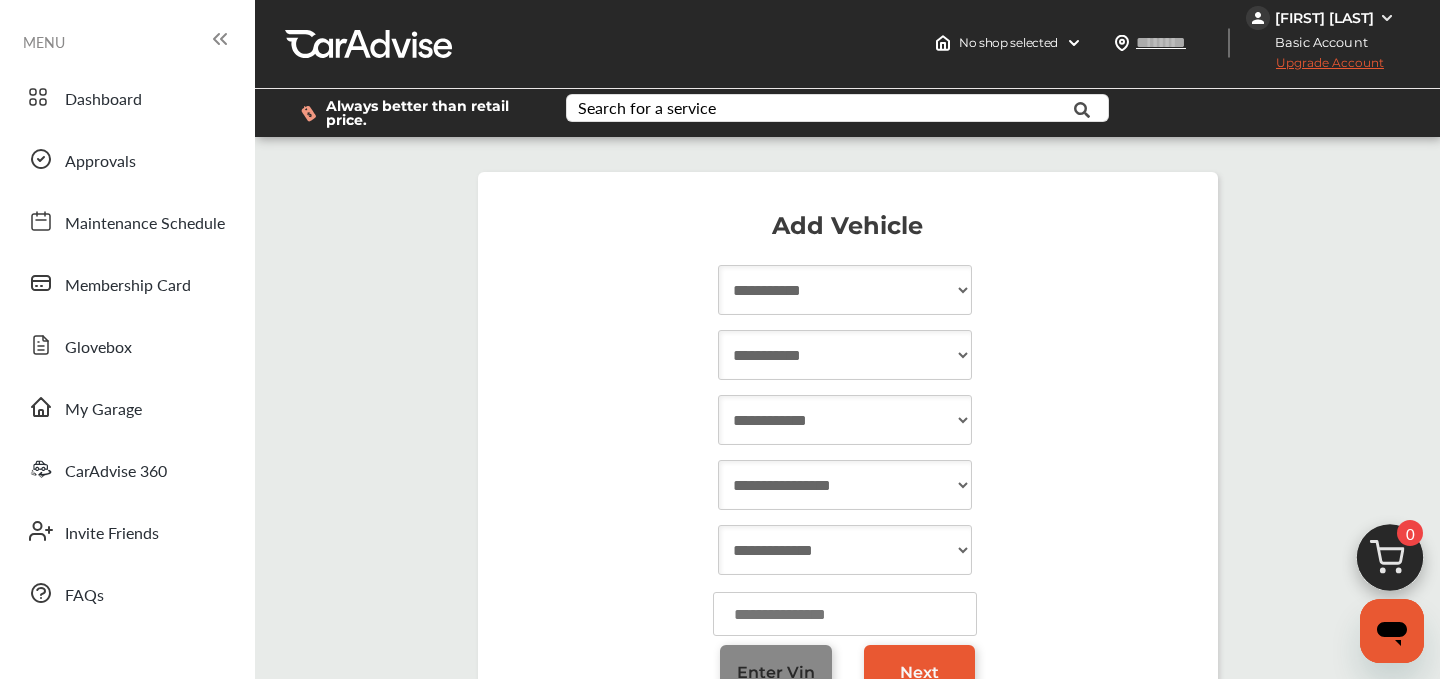 click on "Enter Vin" at bounding box center [776, 672] 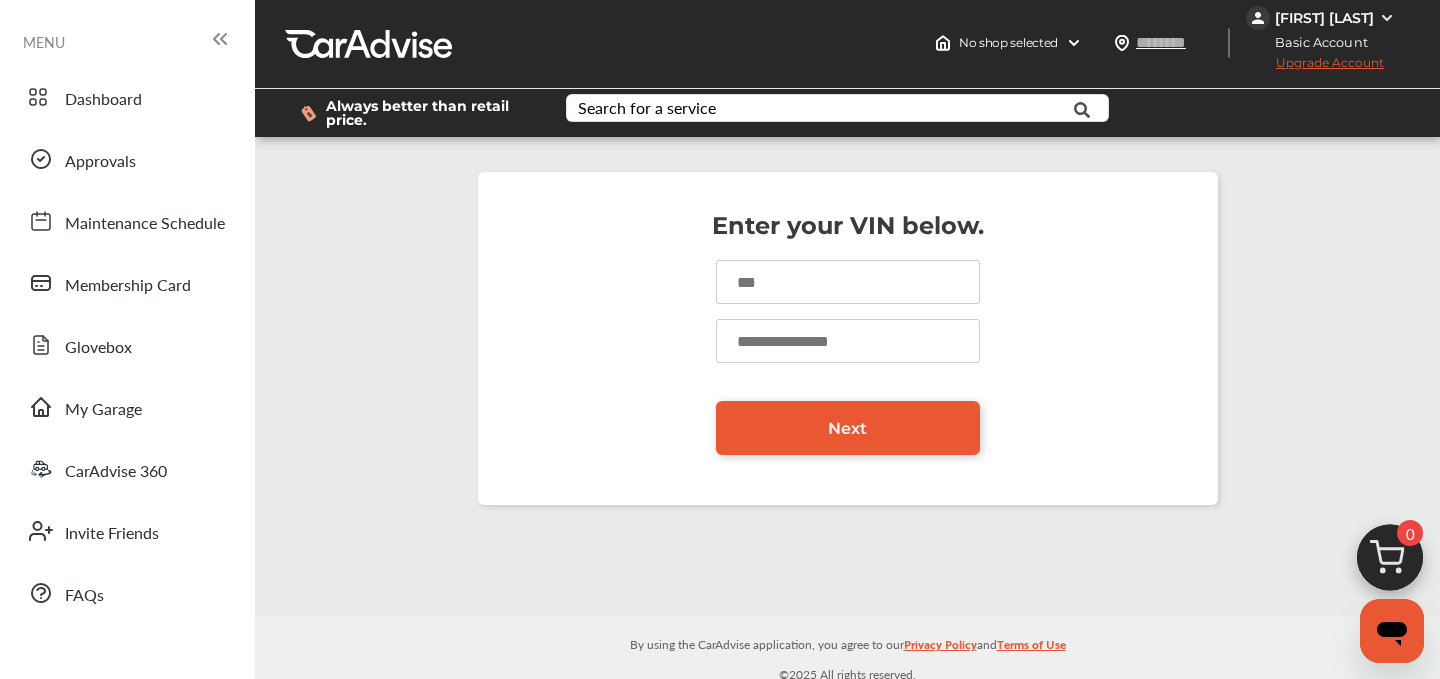 scroll, scrollTop: 0, scrollLeft: 0, axis: both 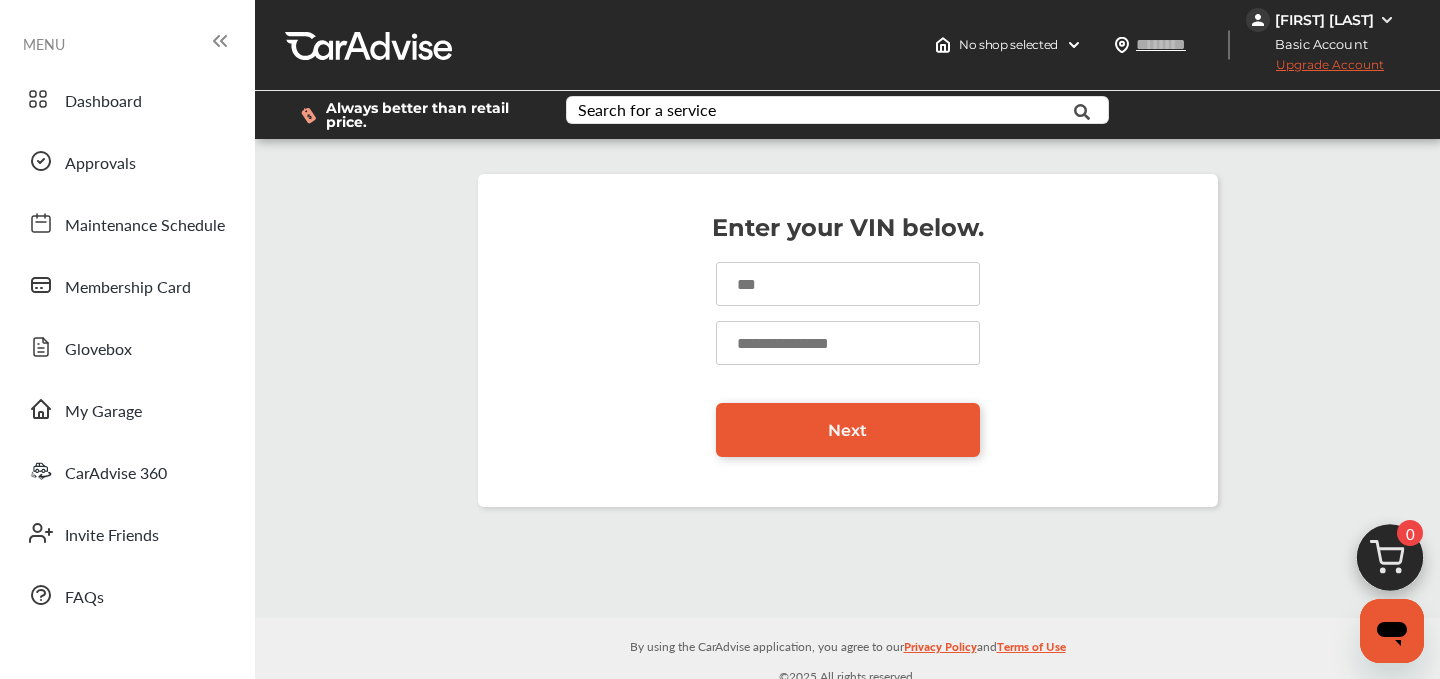 click at bounding box center (848, 284) 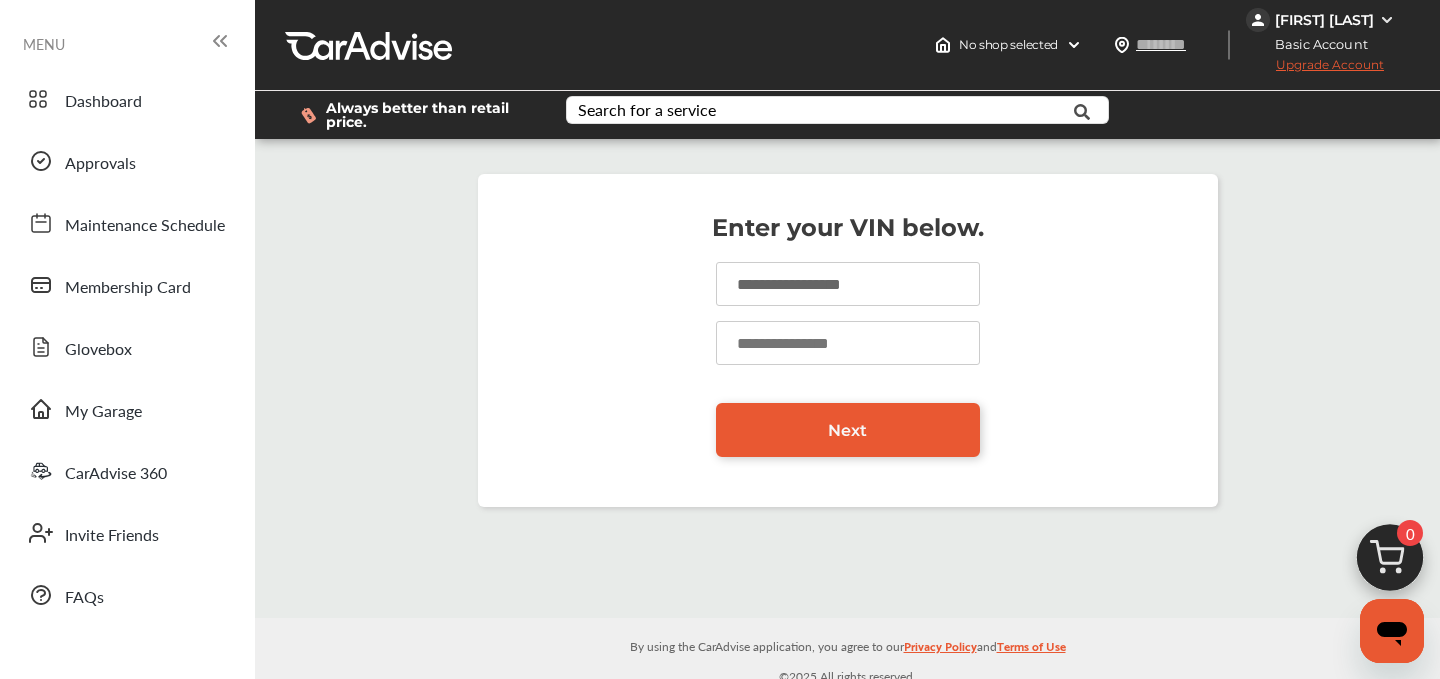 type on "**********" 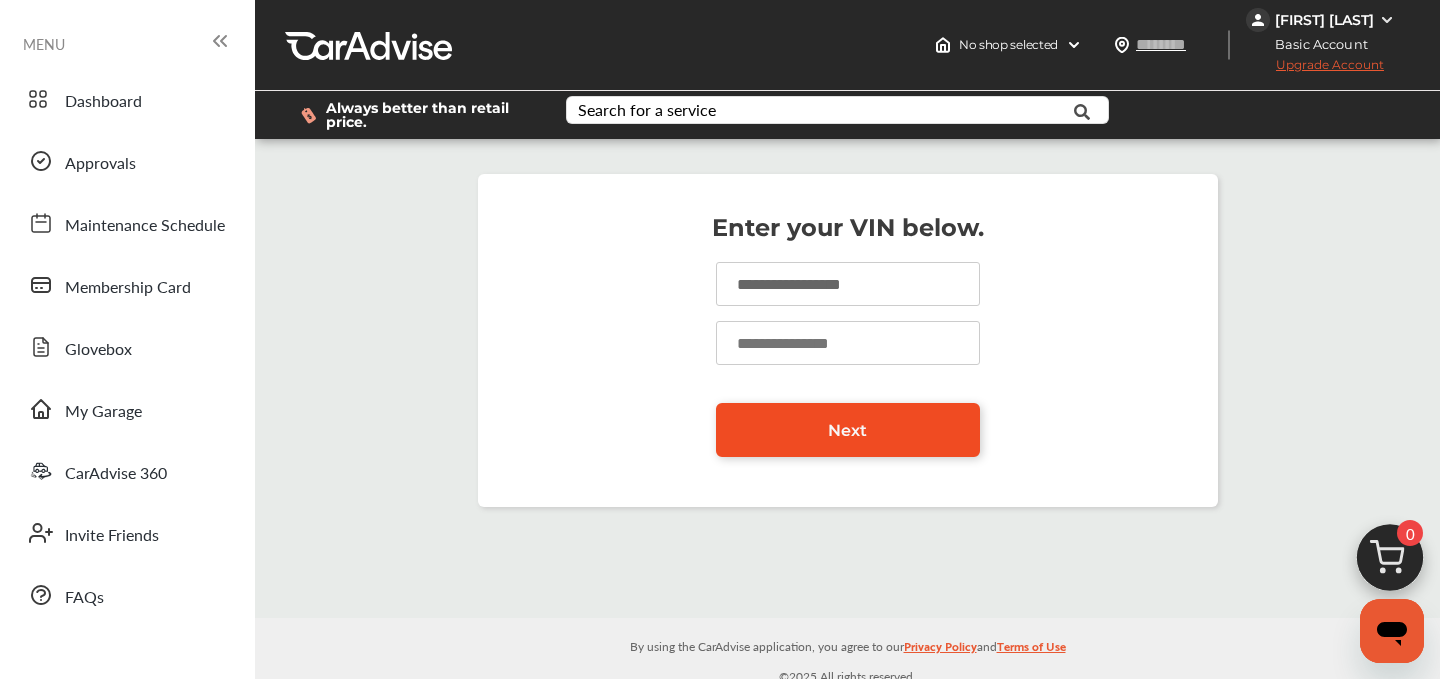 type on "*****" 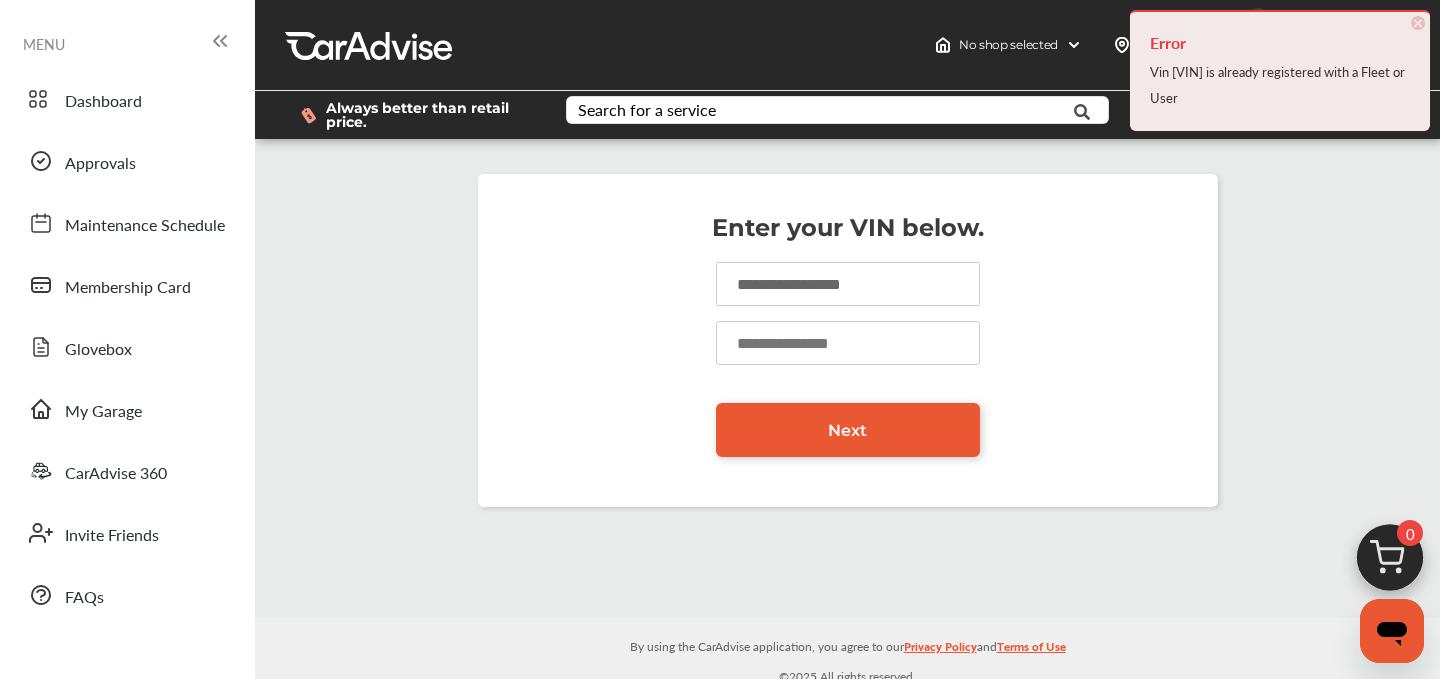 click on "**********" at bounding box center [848, 284] 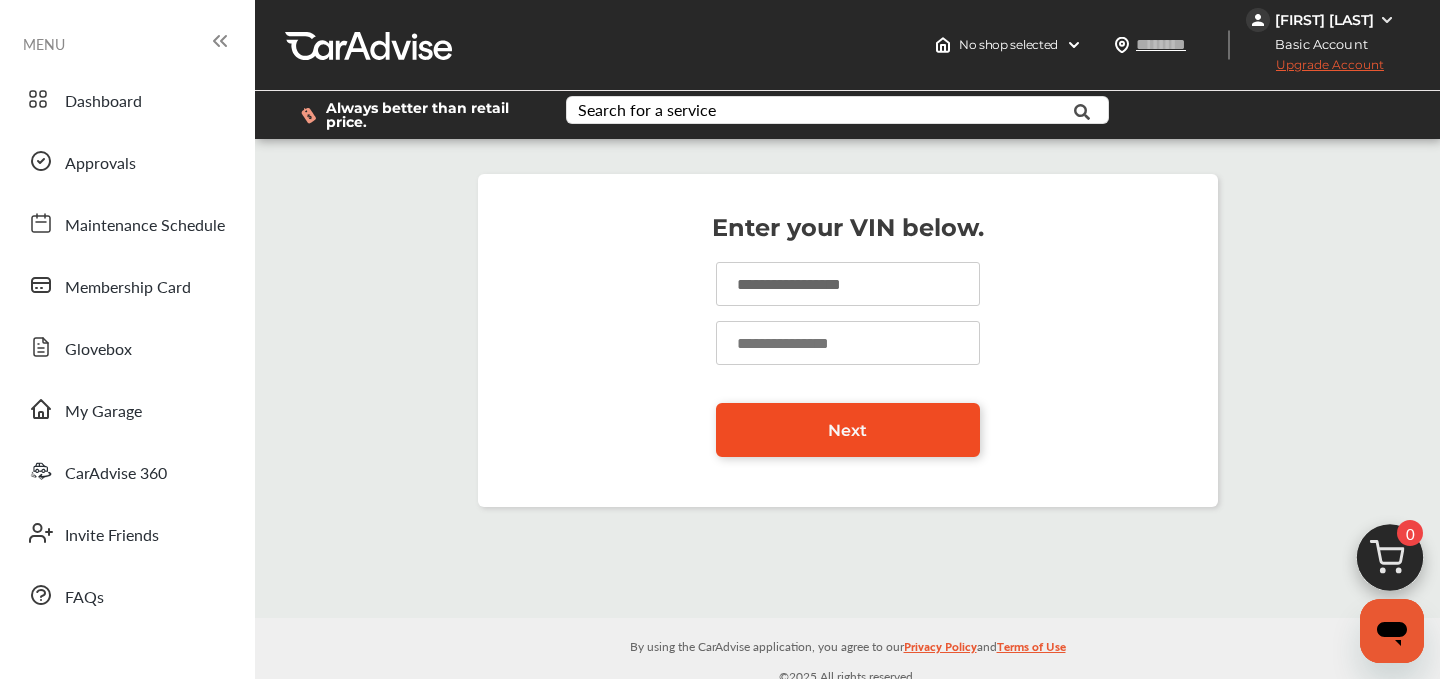 click on "Next" at bounding box center [848, 430] 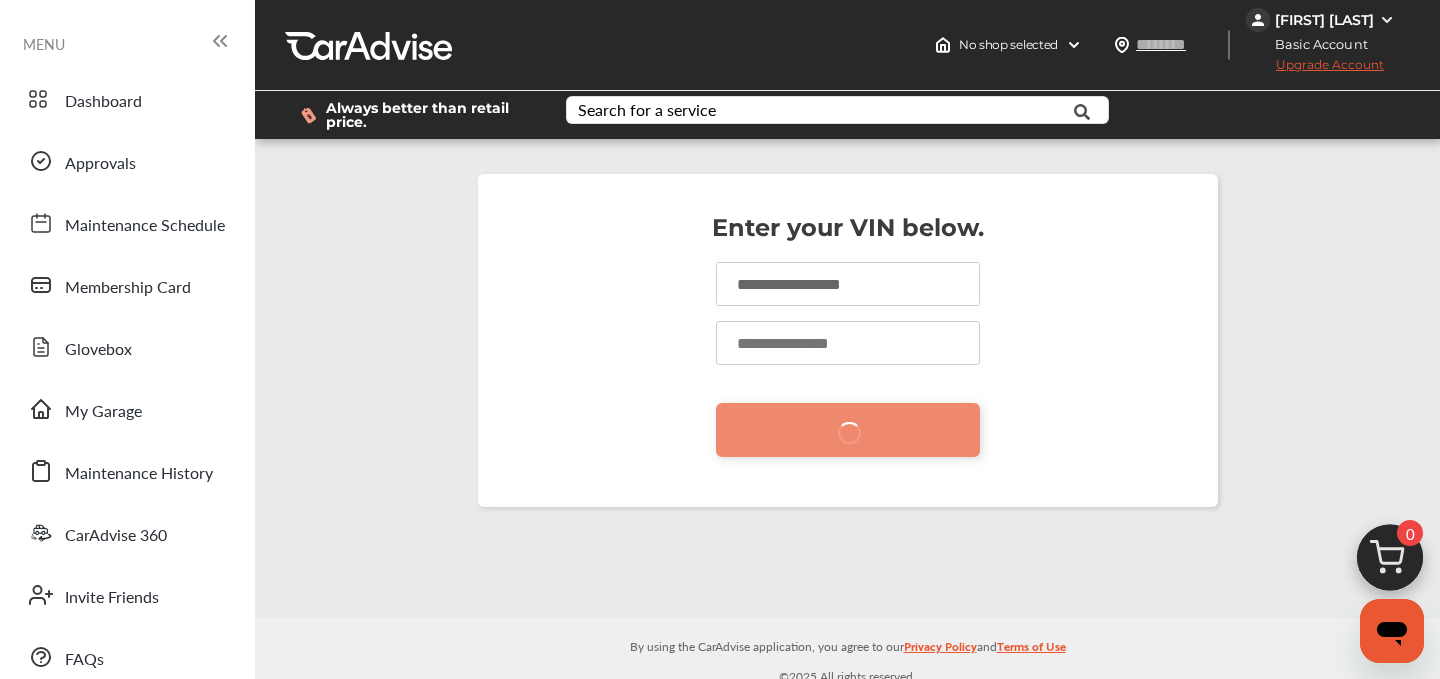 scroll, scrollTop: 12, scrollLeft: 0, axis: vertical 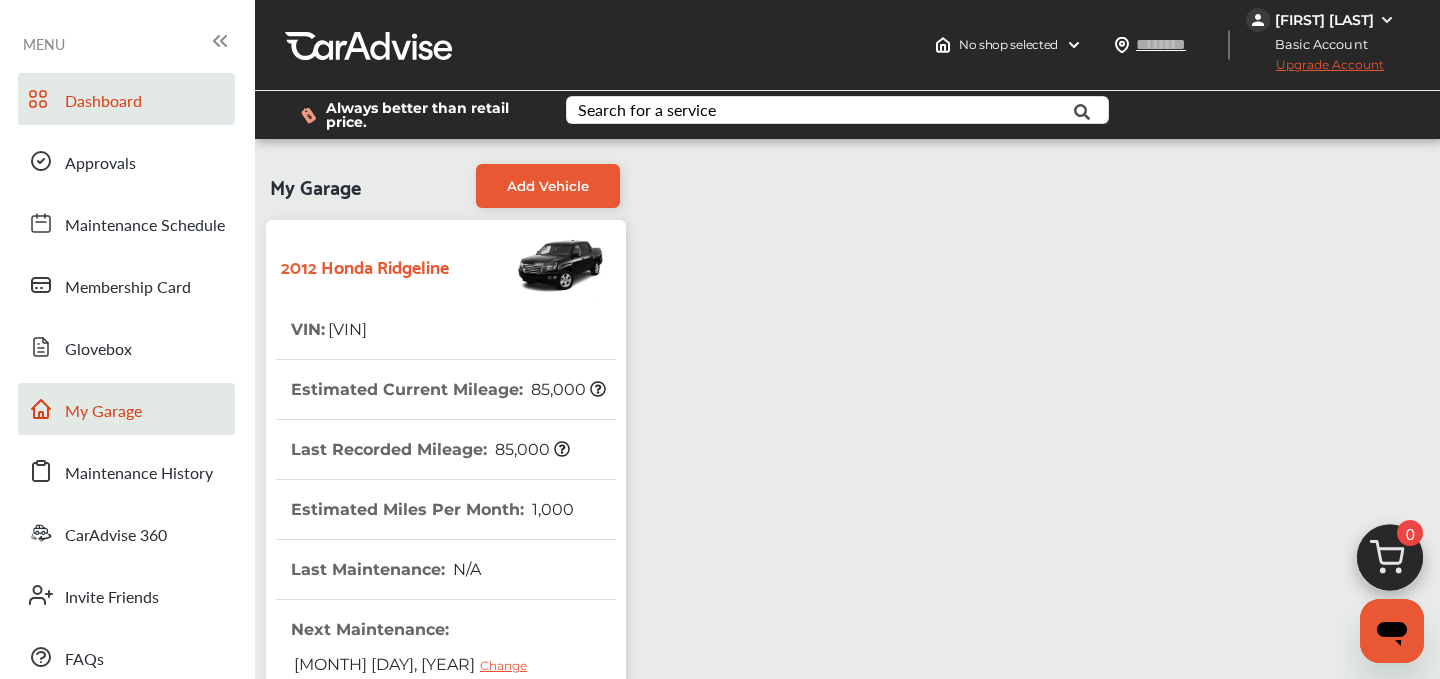 click on "Dashboard" at bounding box center [103, 102] 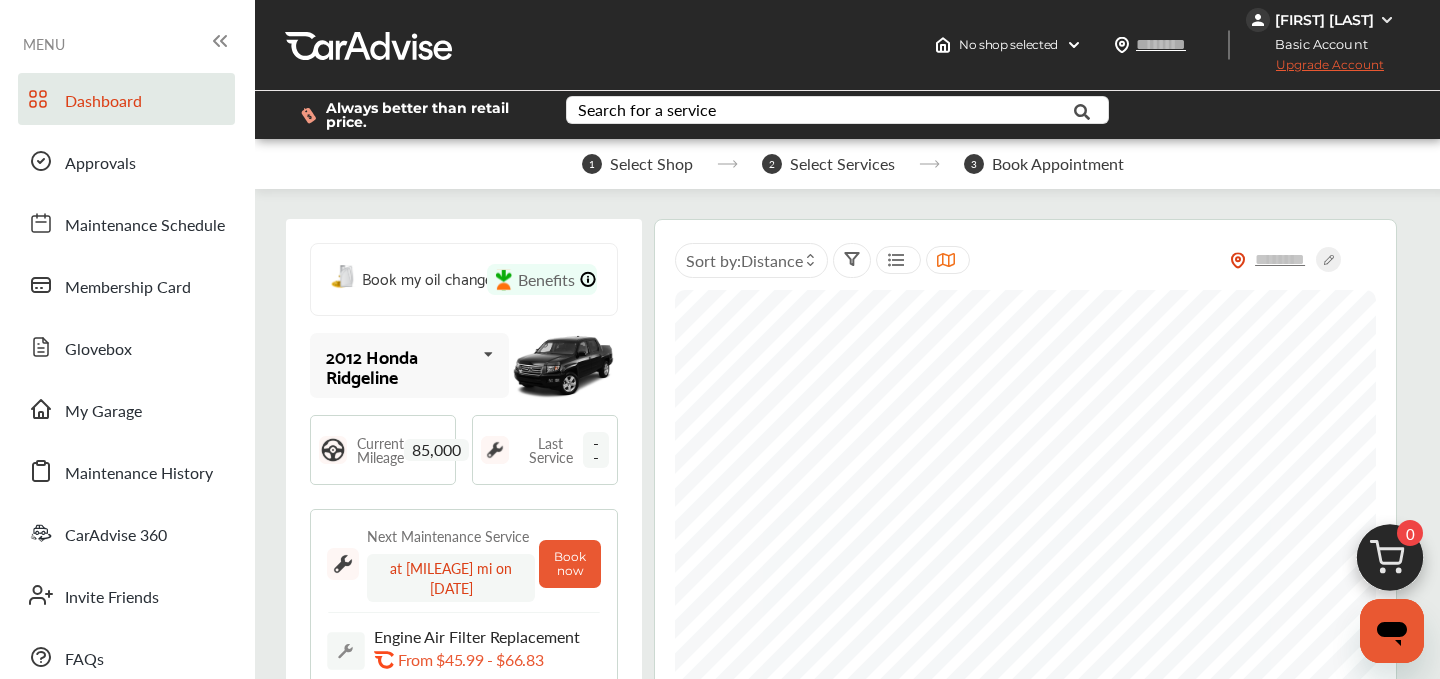 click on "[FIRST] [LAST]" at bounding box center [1324, 20] 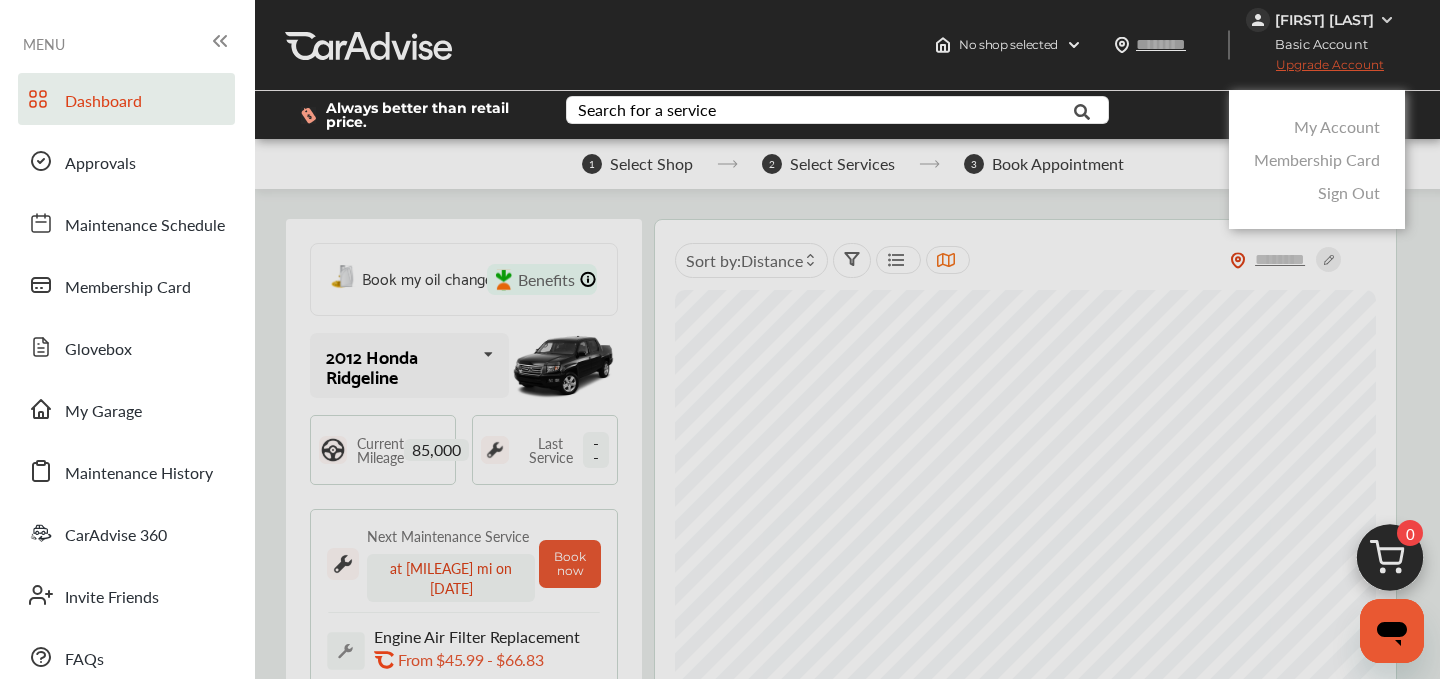 click on "My Account" at bounding box center [1337, 126] 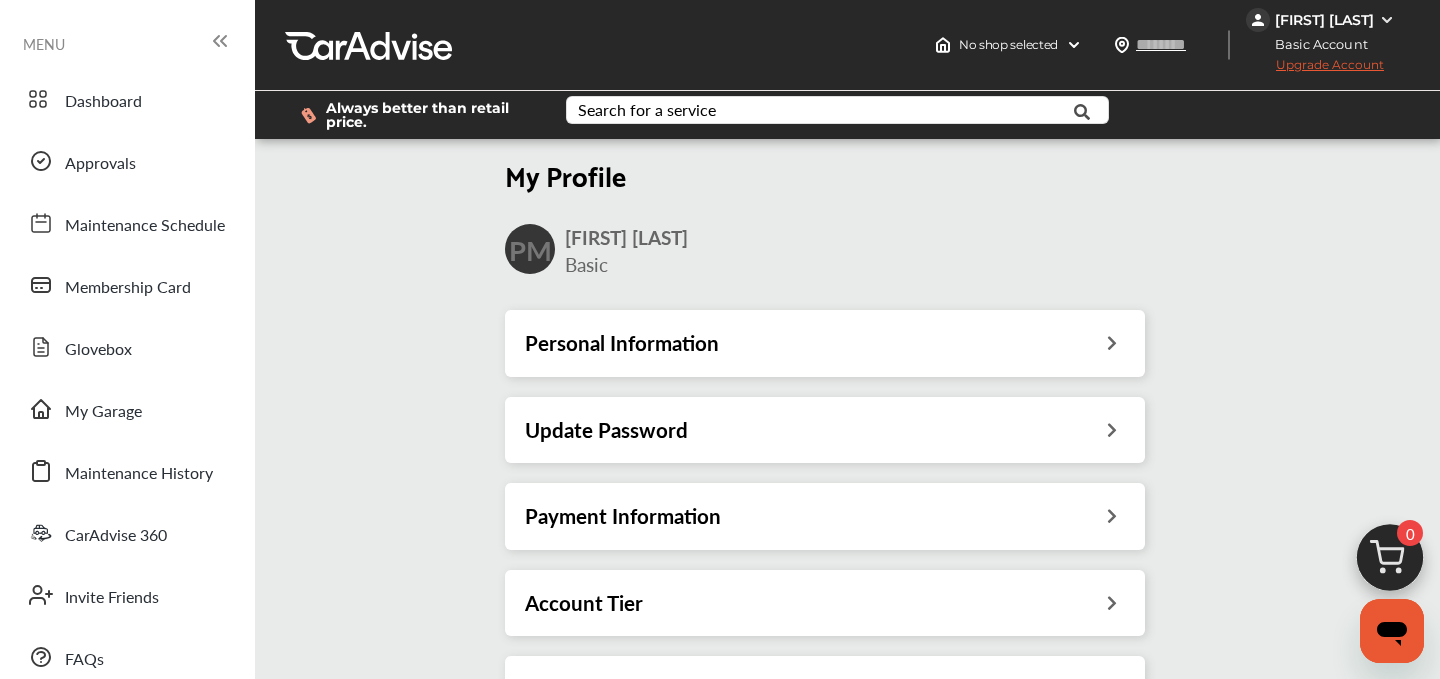 scroll, scrollTop: 146, scrollLeft: 0, axis: vertical 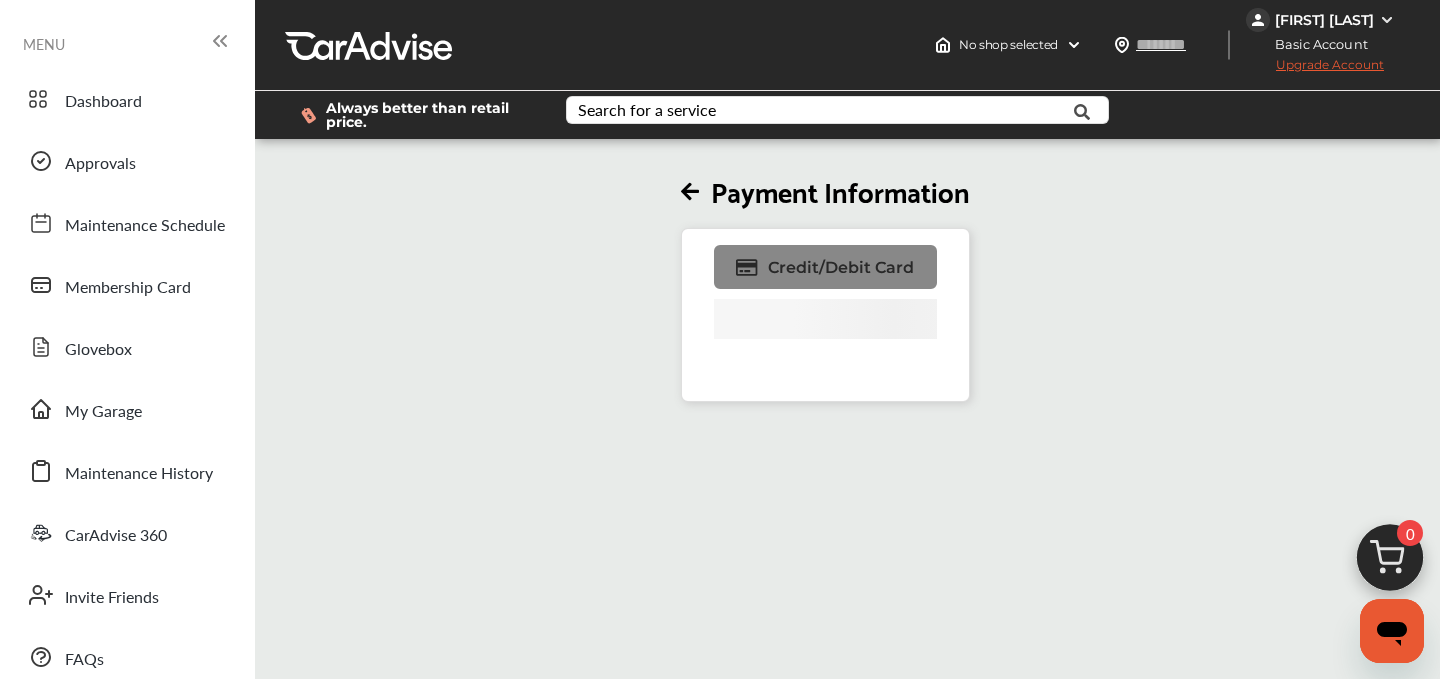 click on "Credit/Debit Card" at bounding box center [825, 267] 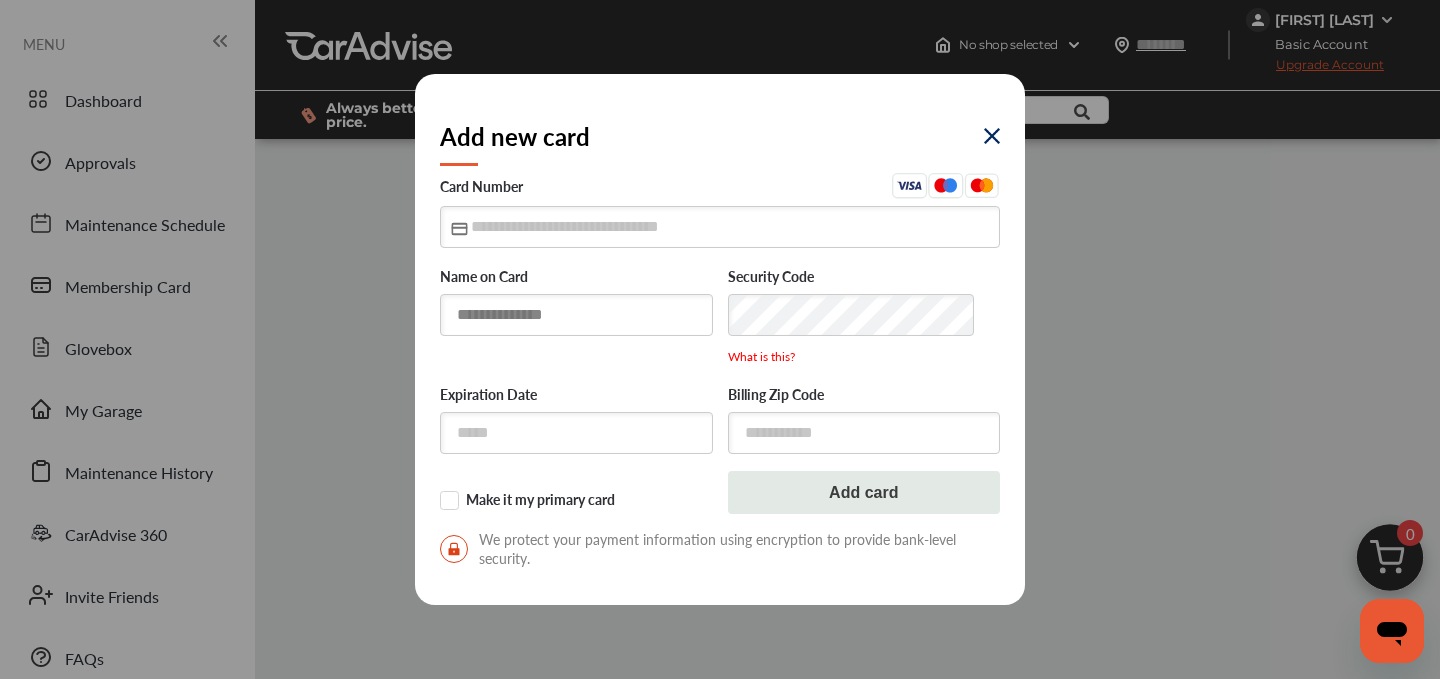 click at bounding box center (576, 314) 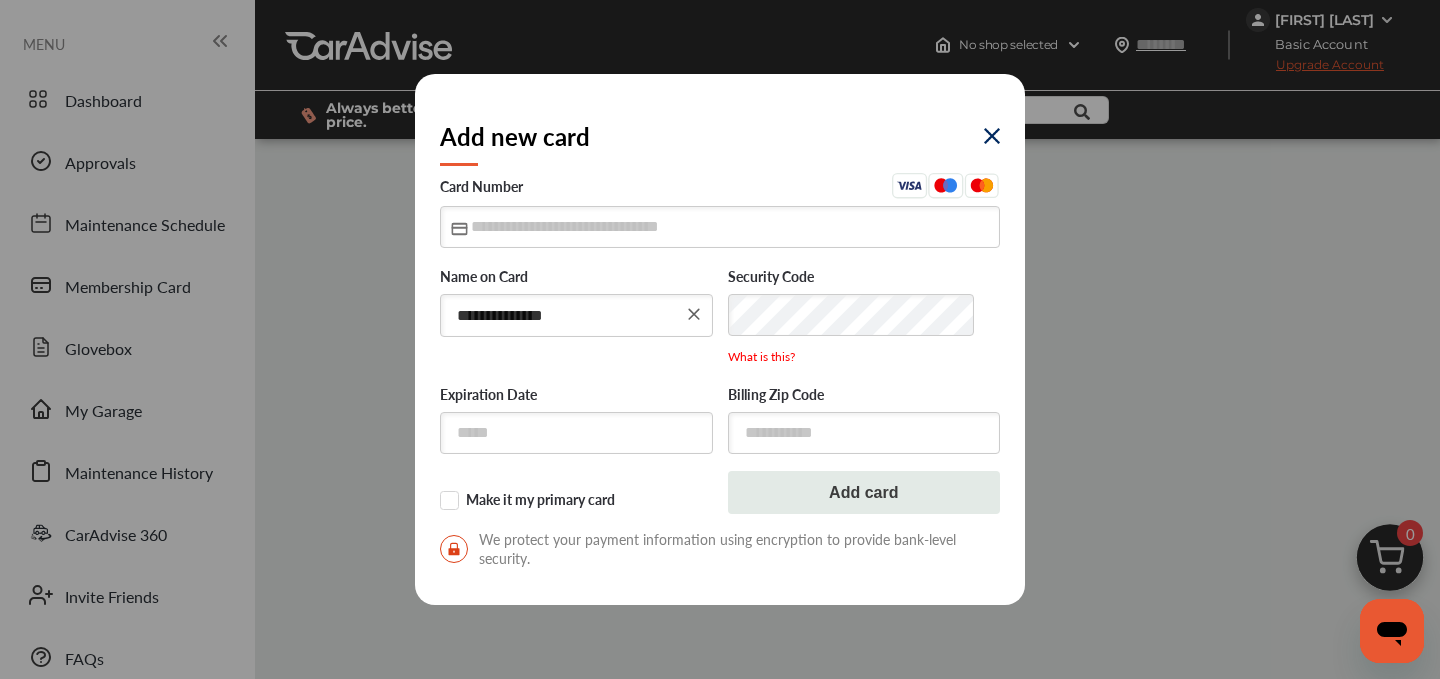 type on "**********" 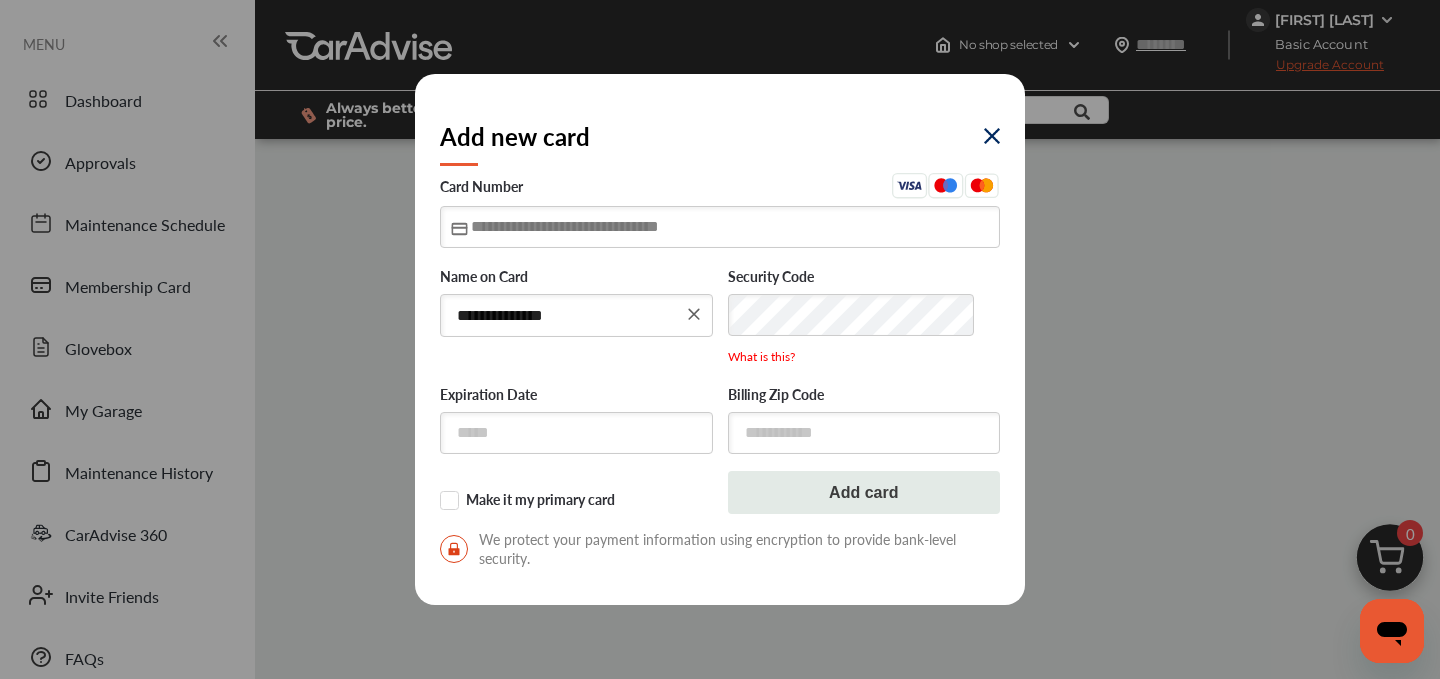click at bounding box center (720, 226) 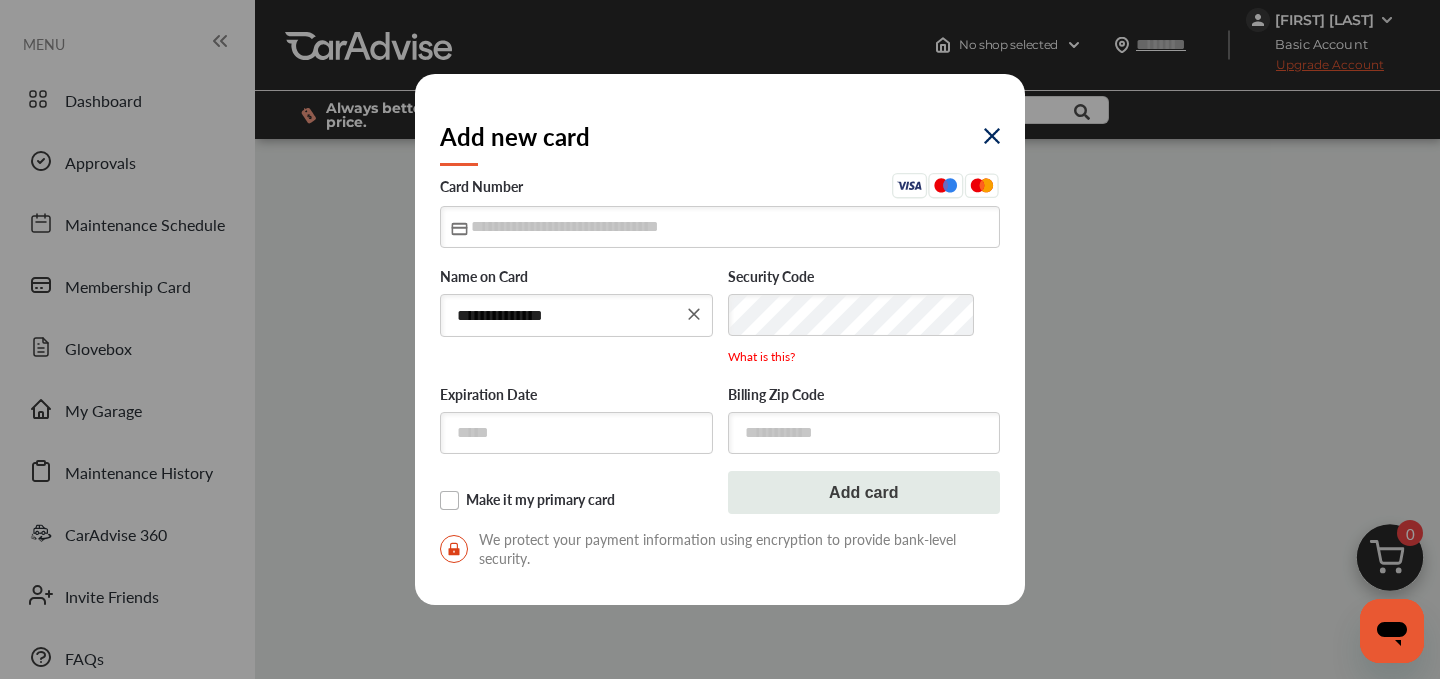 click on "Make it my primary card" at bounding box center [576, 501] 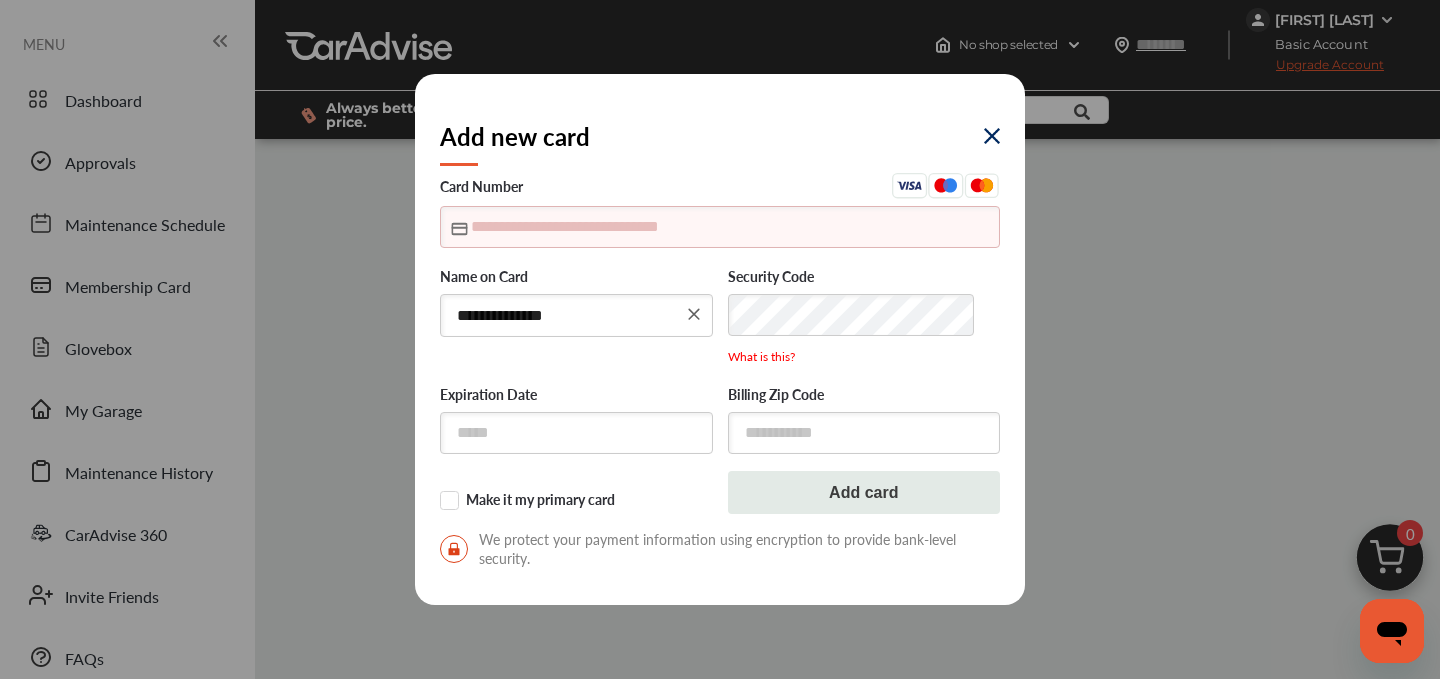 click on "**********" at bounding box center [720, 339] 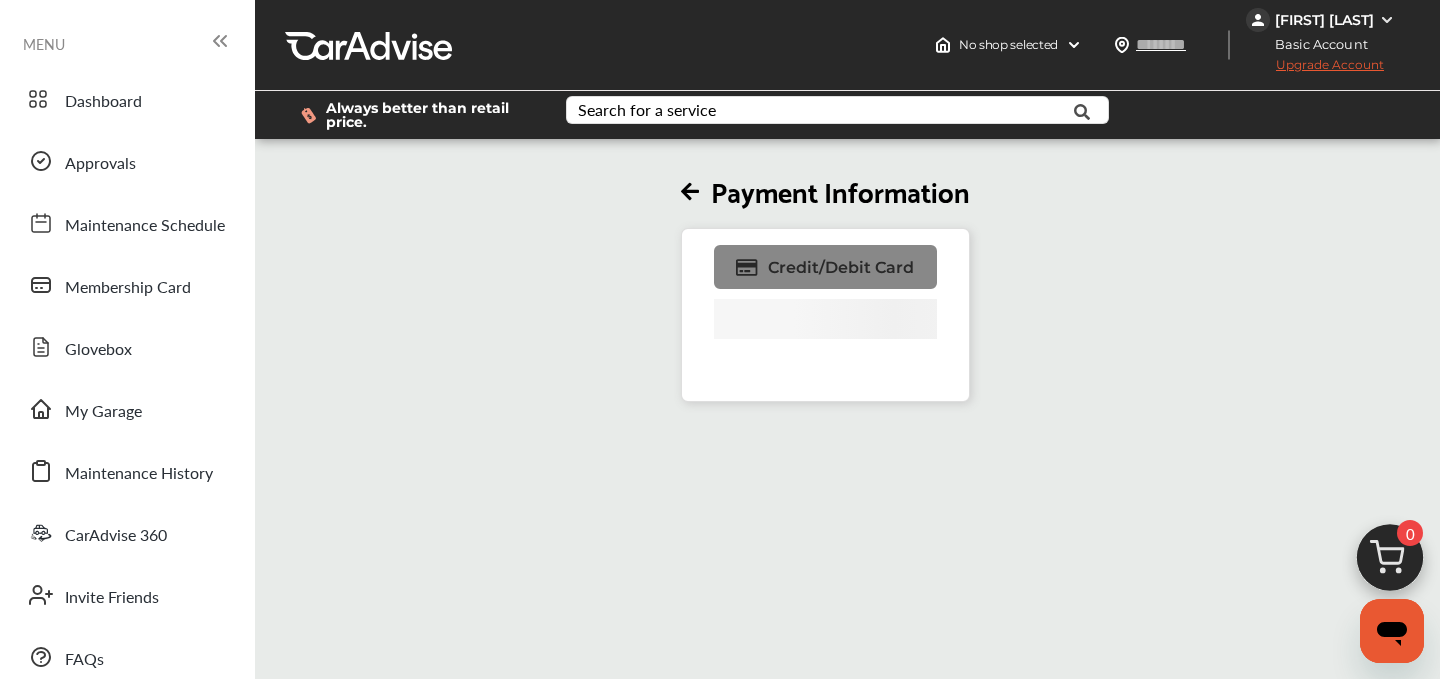 click on "Credit/Debit Card" at bounding box center (824, 267) 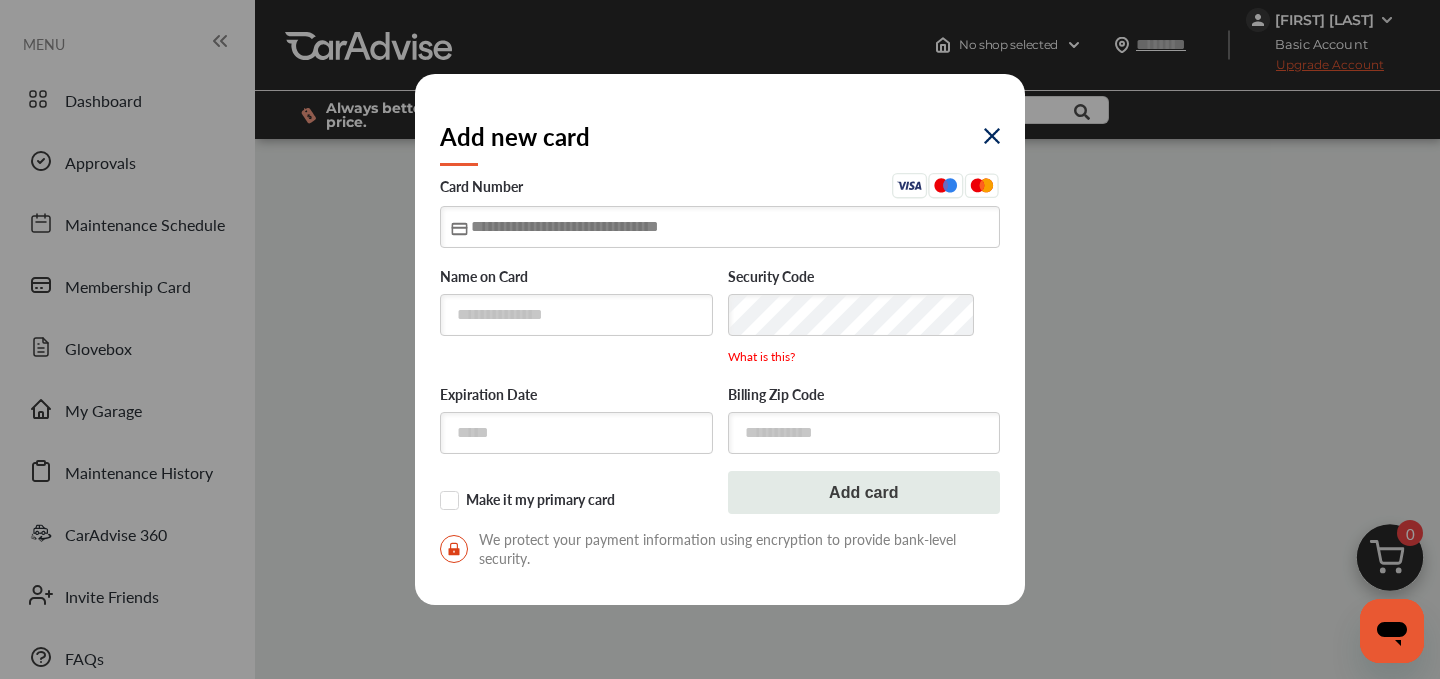 click at bounding box center (720, 226) 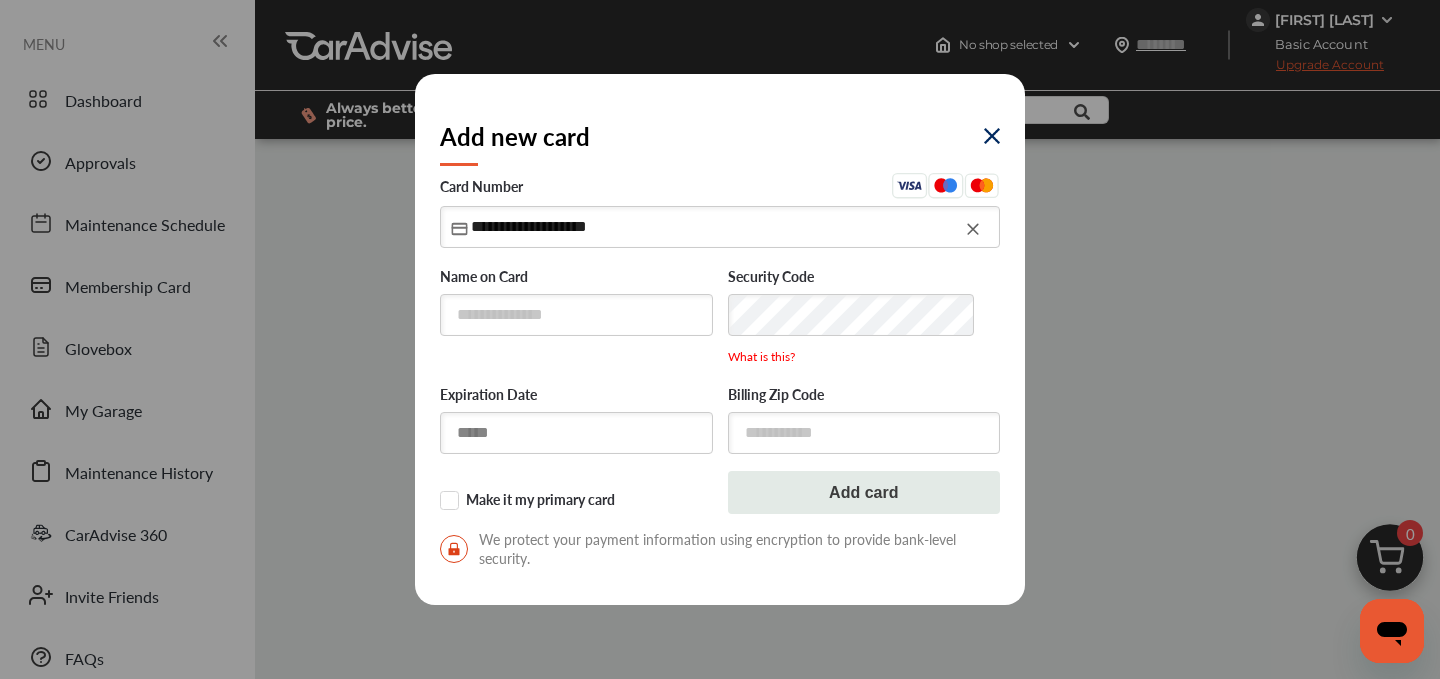 type on "**********" 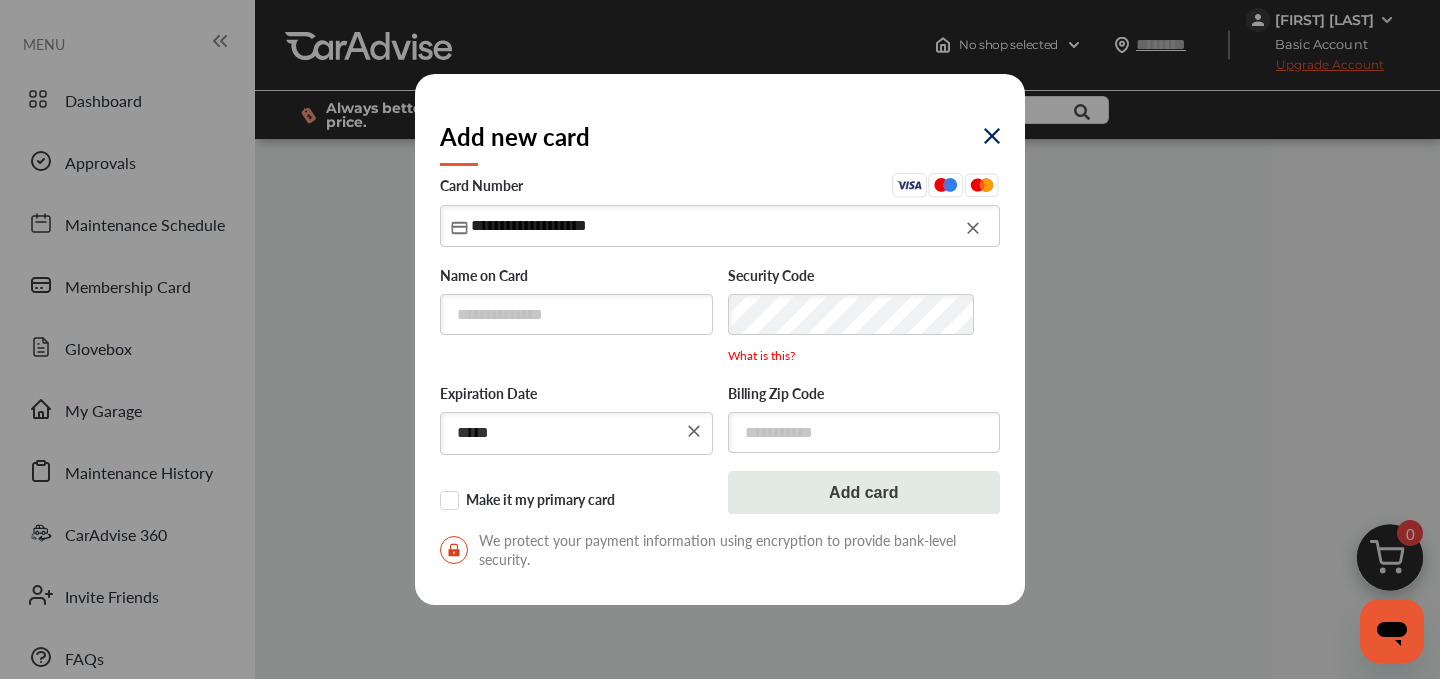 type on "*****" 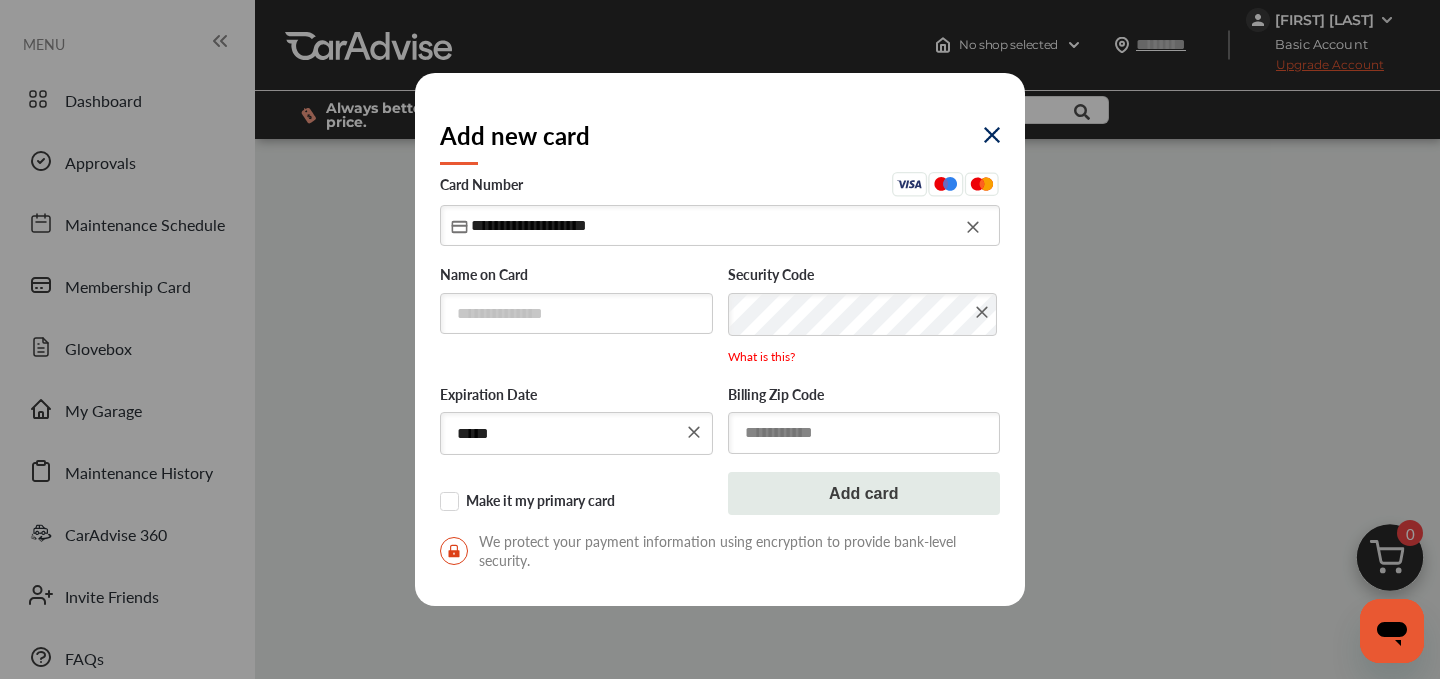 click at bounding box center (864, 432) 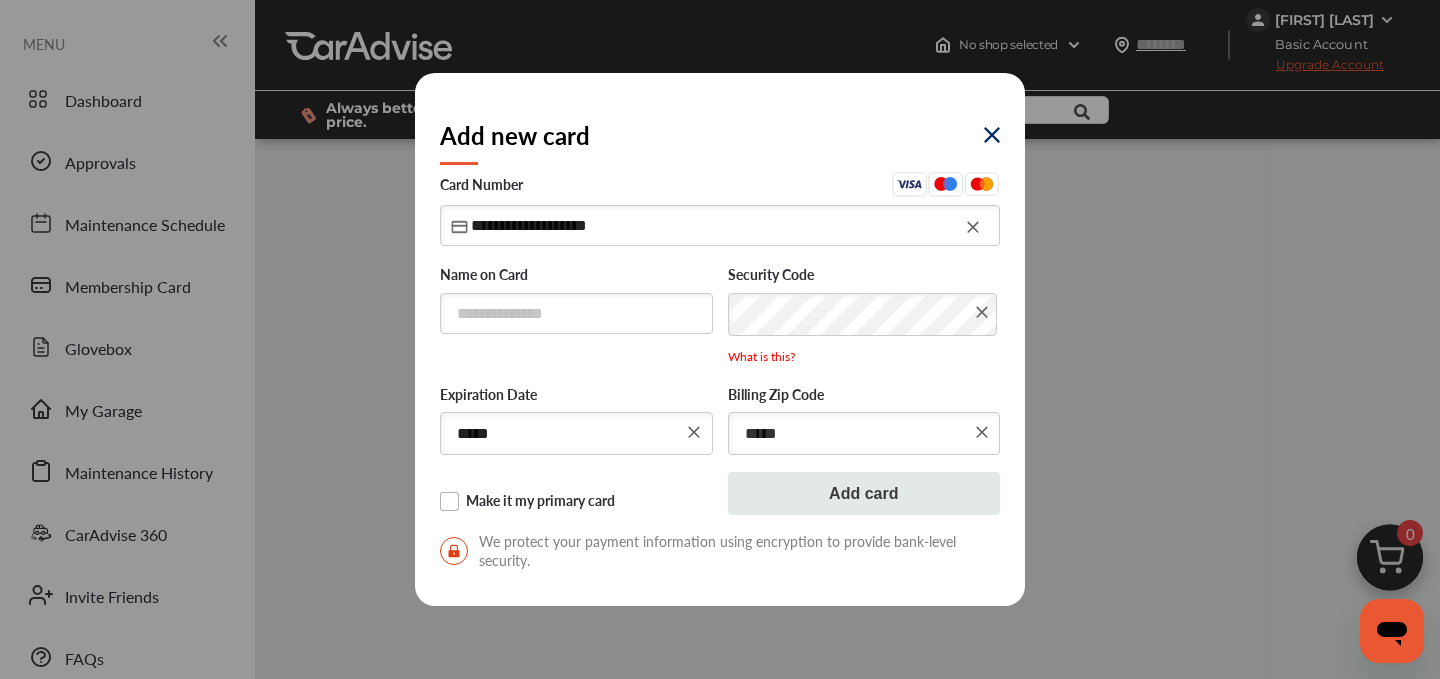 type on "*****" 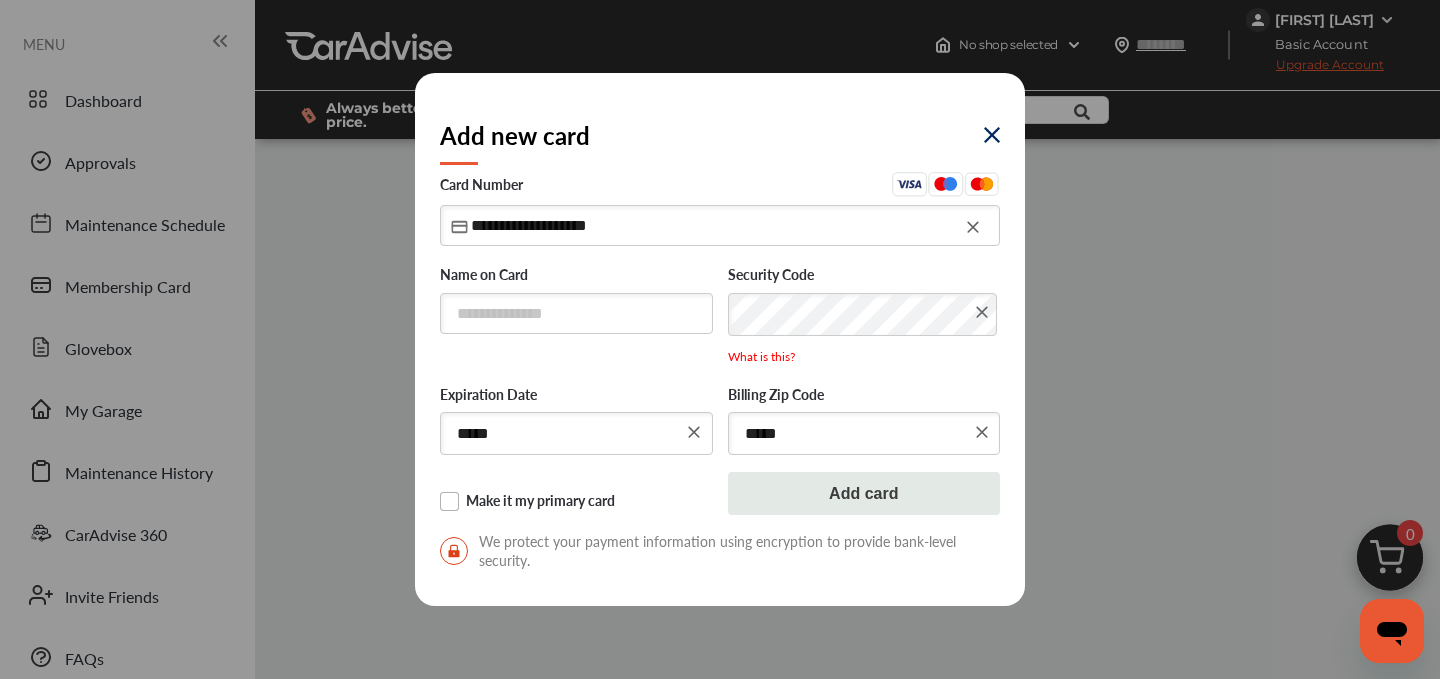 click on "Make it my primary card" at bounding box center (576, 502) 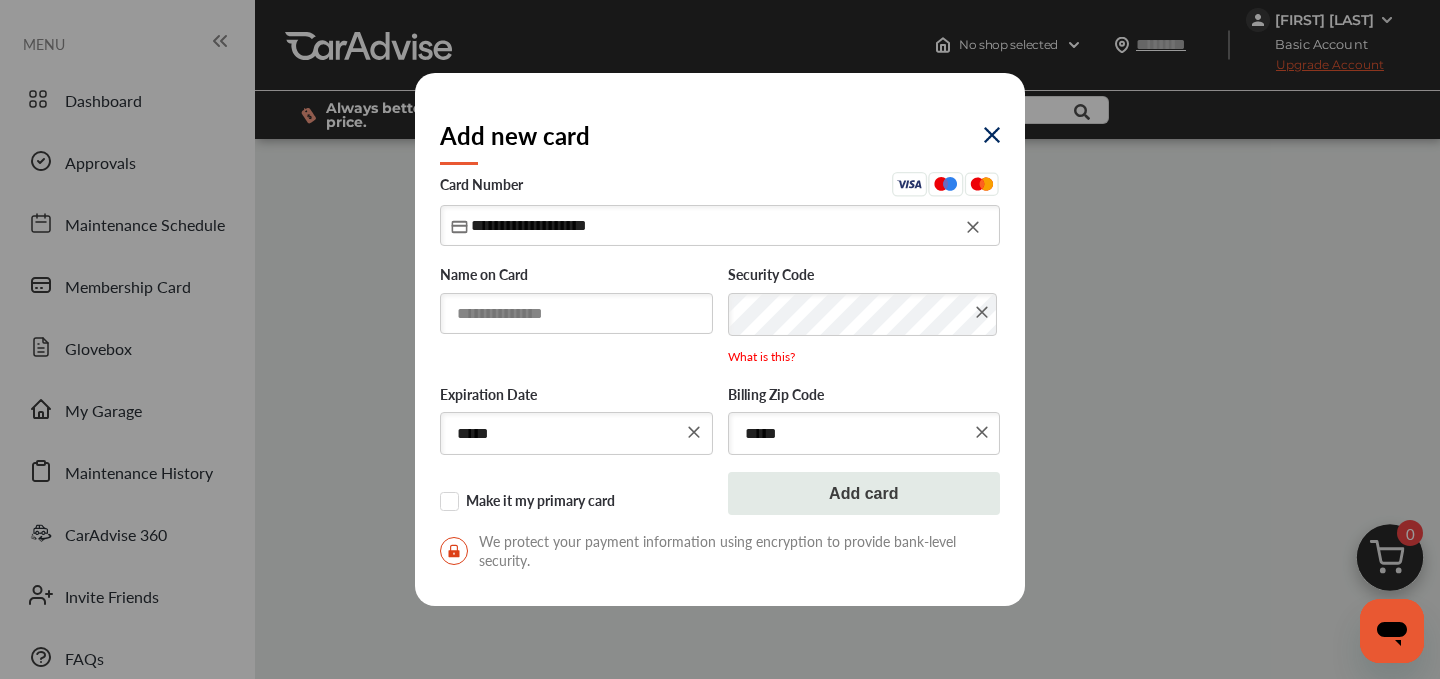click at bounding box center [576, 313] 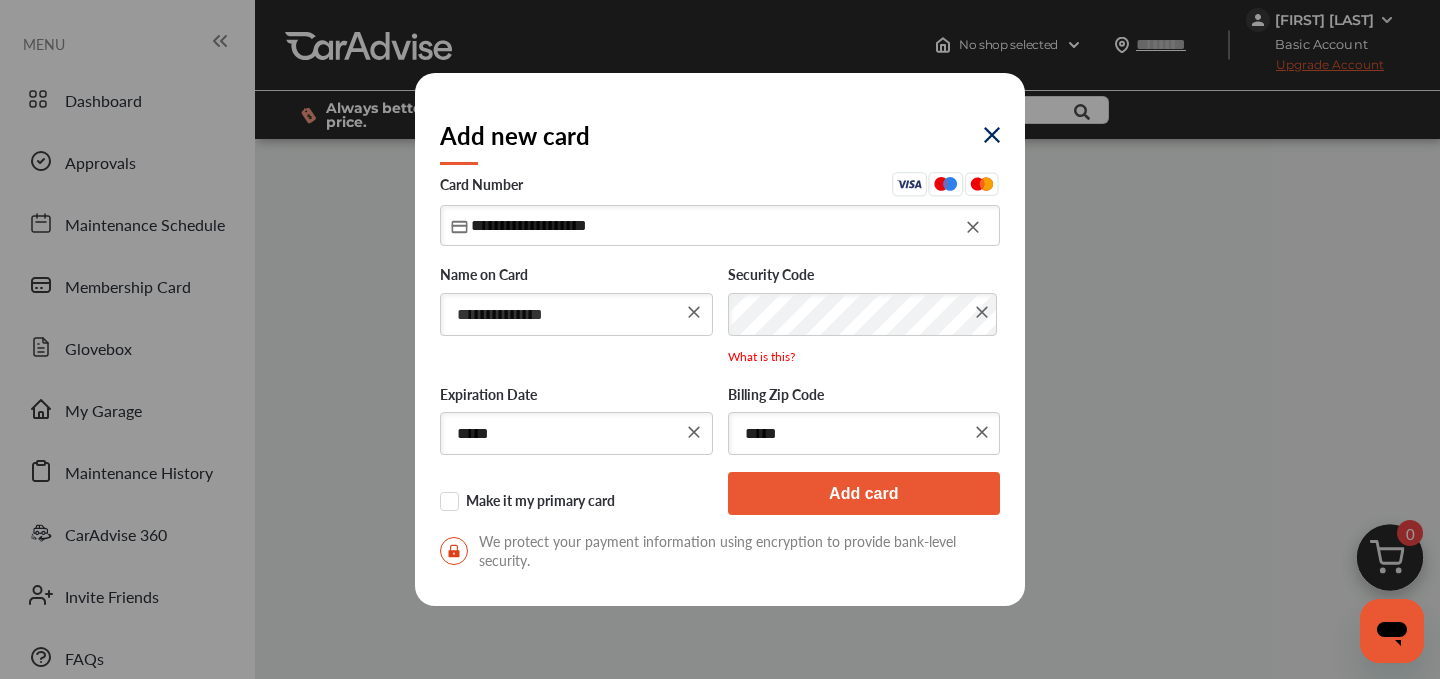 type on "**********" 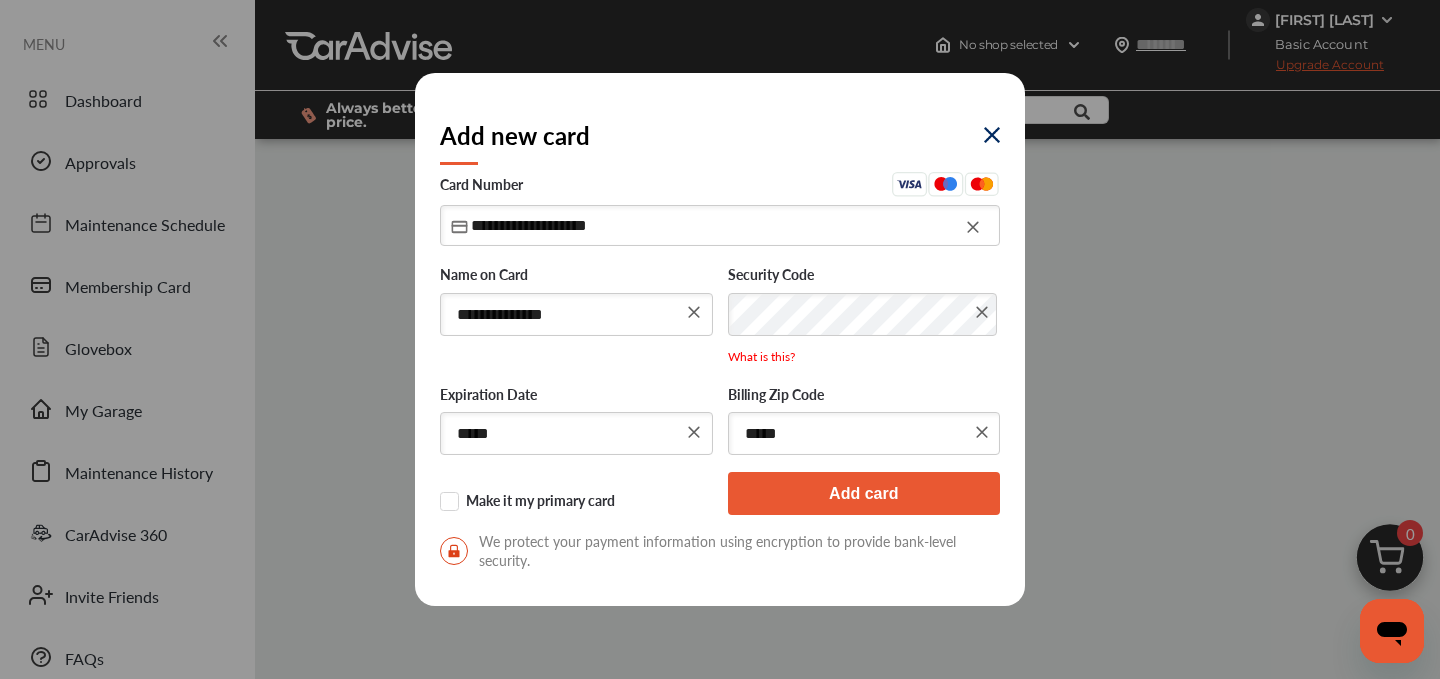click on "**********" at bounding box center (720, 376) 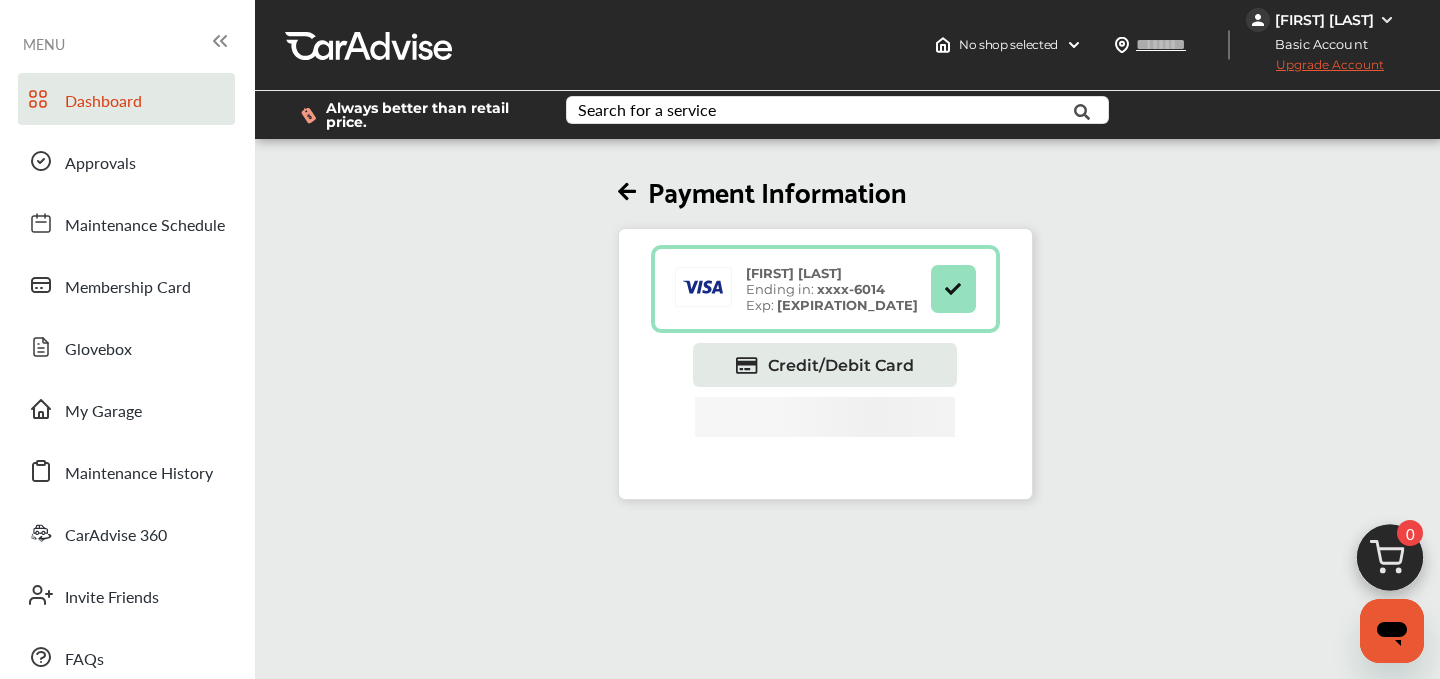 click on "Dashboard" at bounding box center (103, 102) 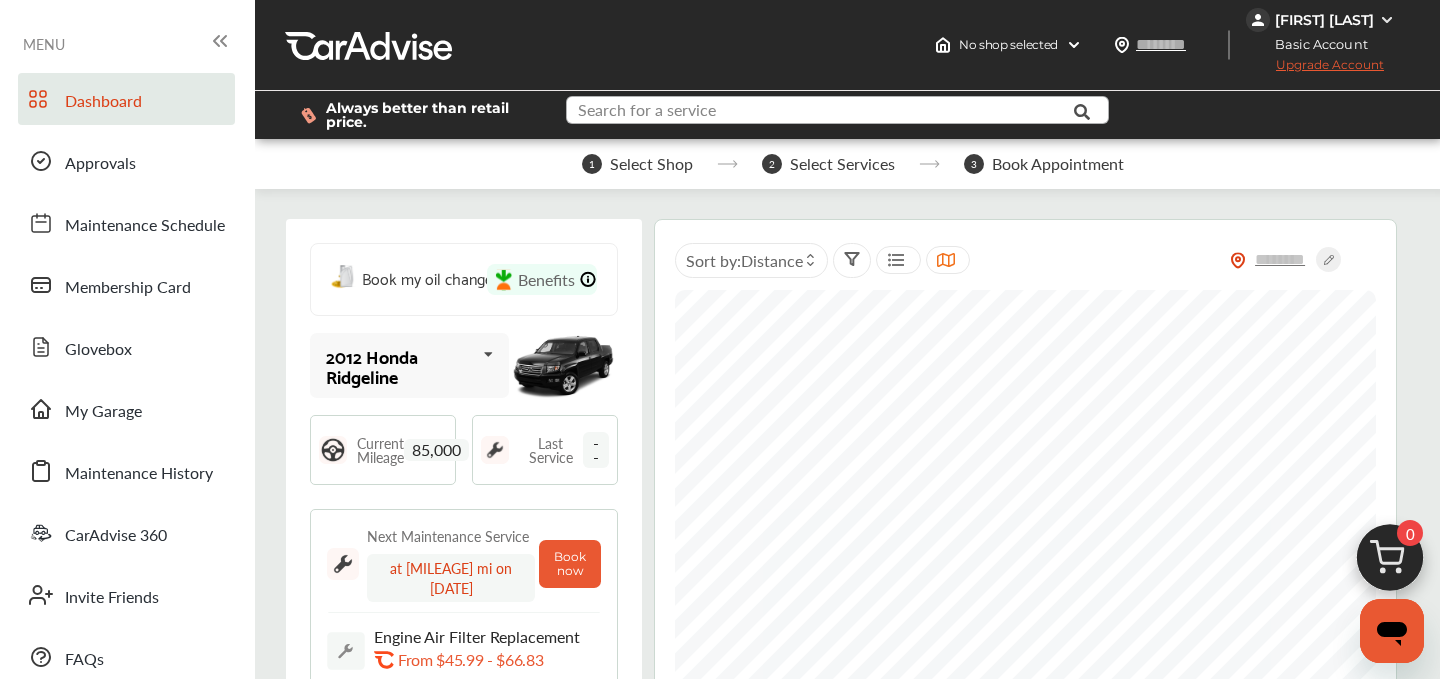 click at bounding box center [822, 112] 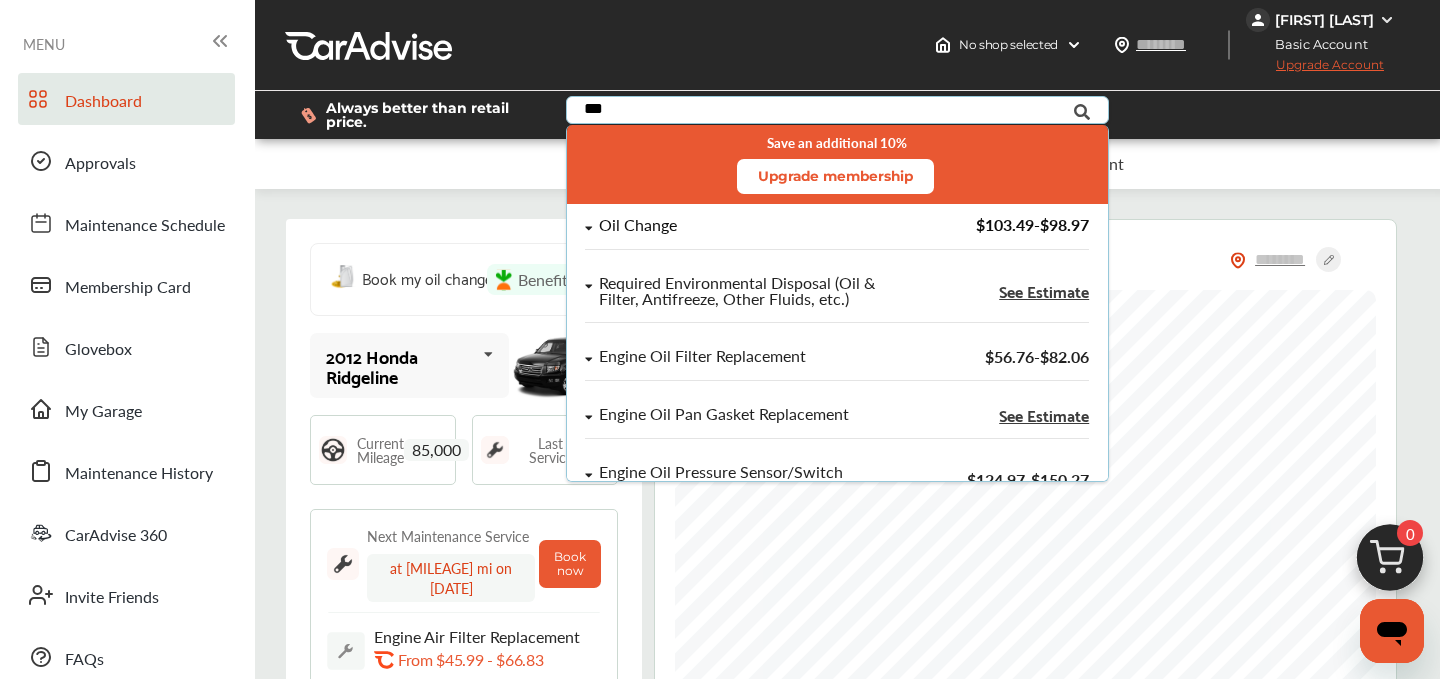 type on "***" 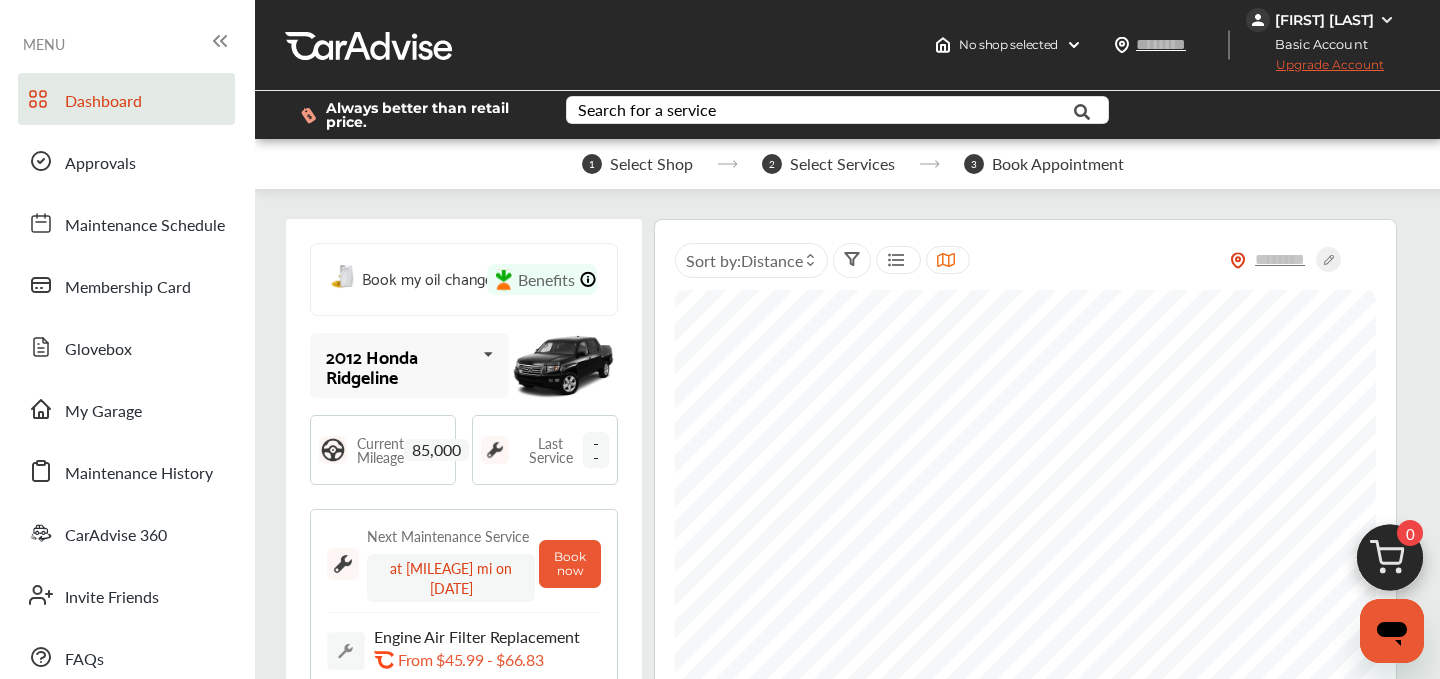 click on "[FIRST] [LAST]" at bounding box center [1324, 20] 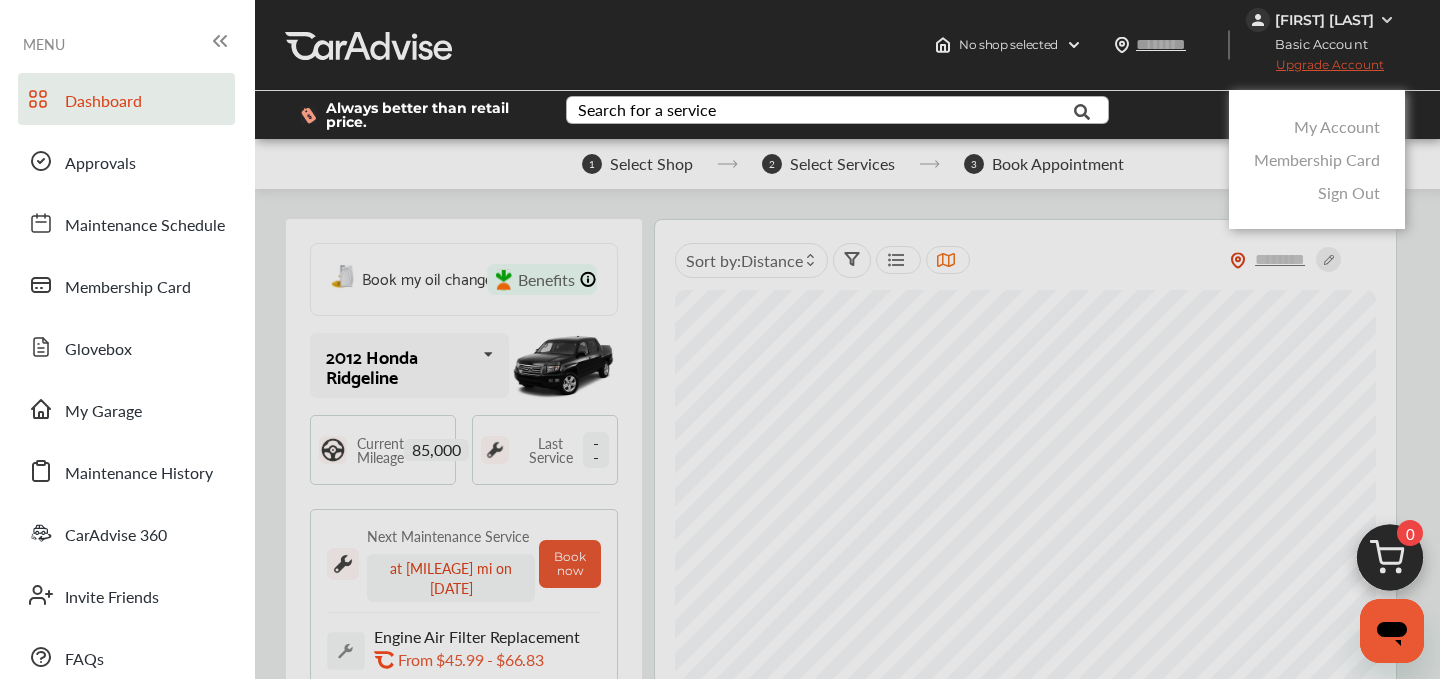 click on "Search for a service" at bounding box center [647, 110] 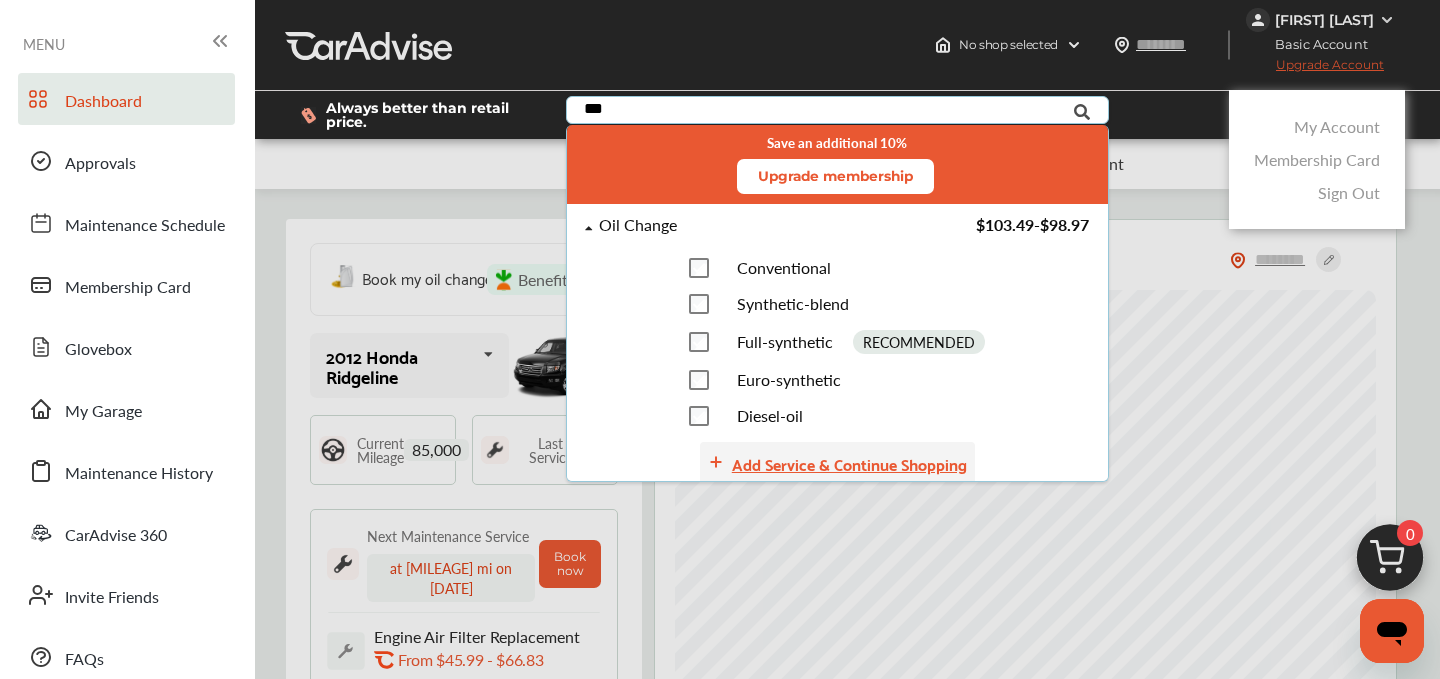 type on "***" 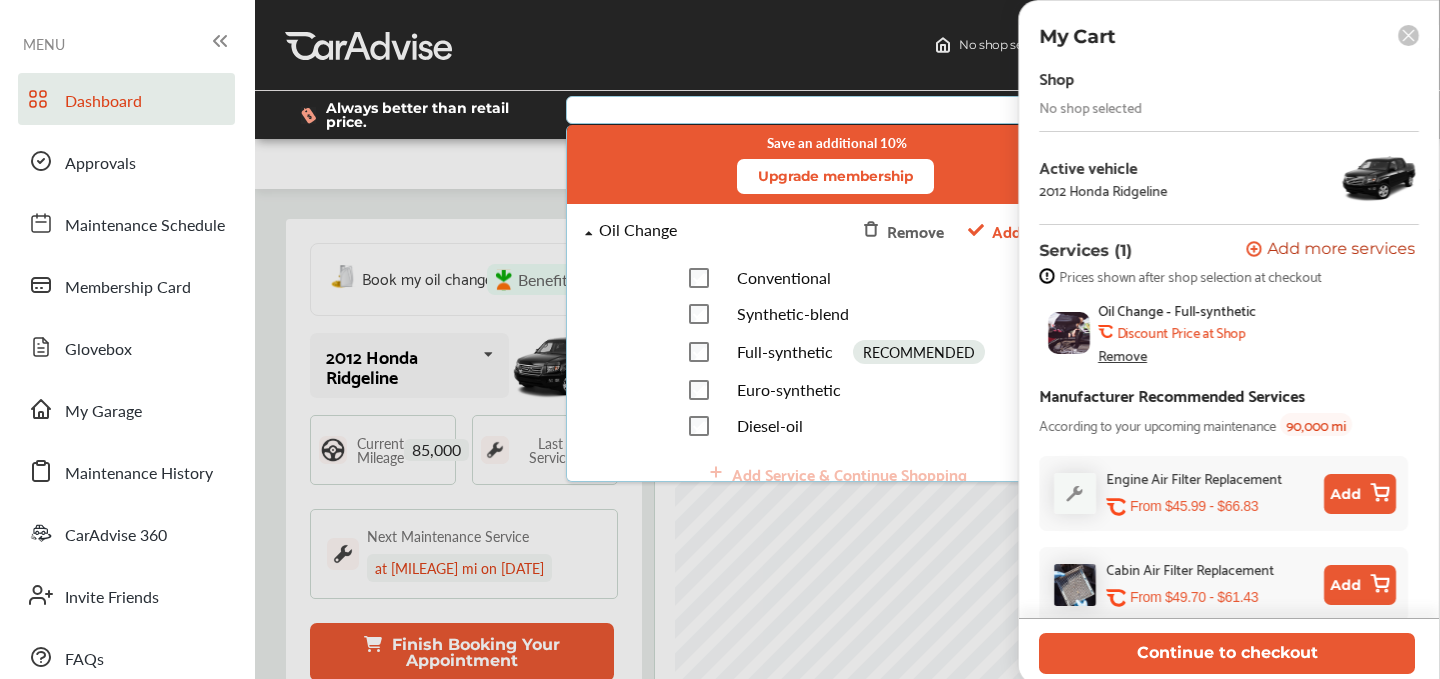 click on "Save an additional 10% Upgrade membership" at bounding box center [837, 164] 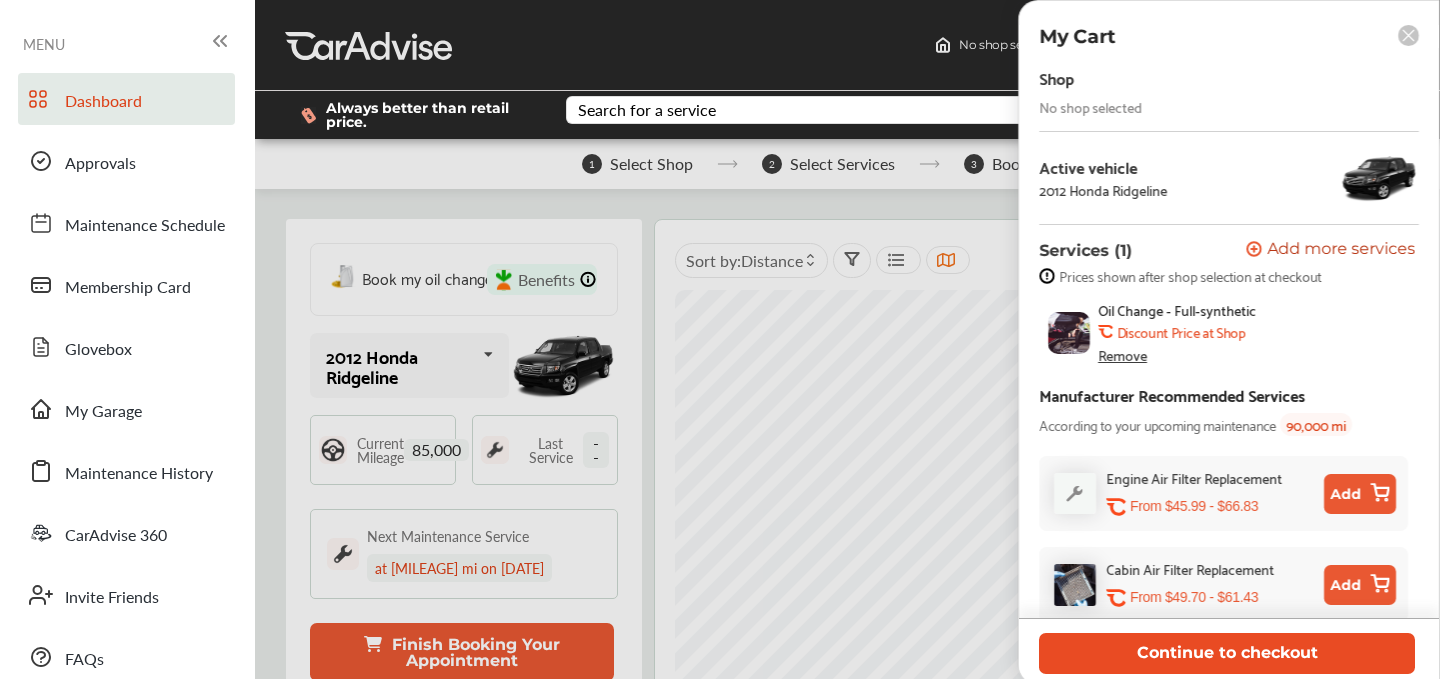 click on "Continue to checkout" at bounding box center [1227, 653] 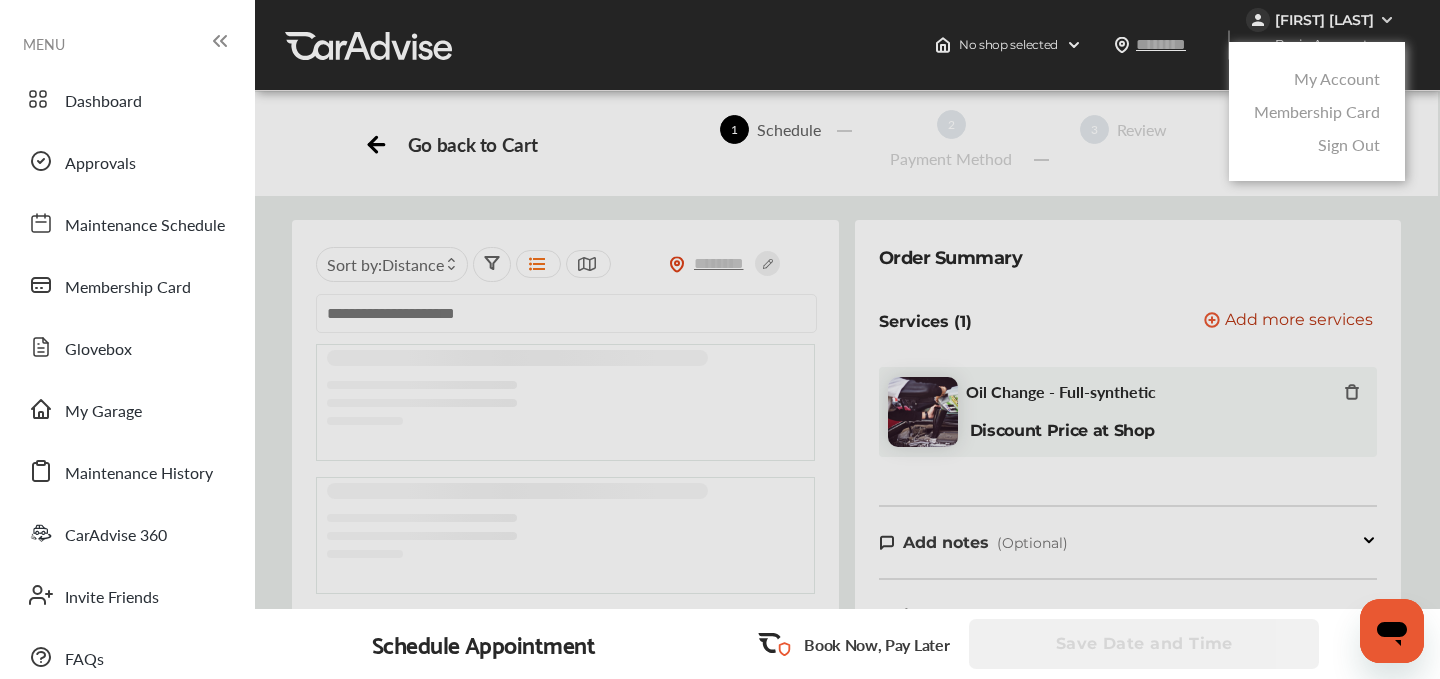 click at bounding box center (720, 389) 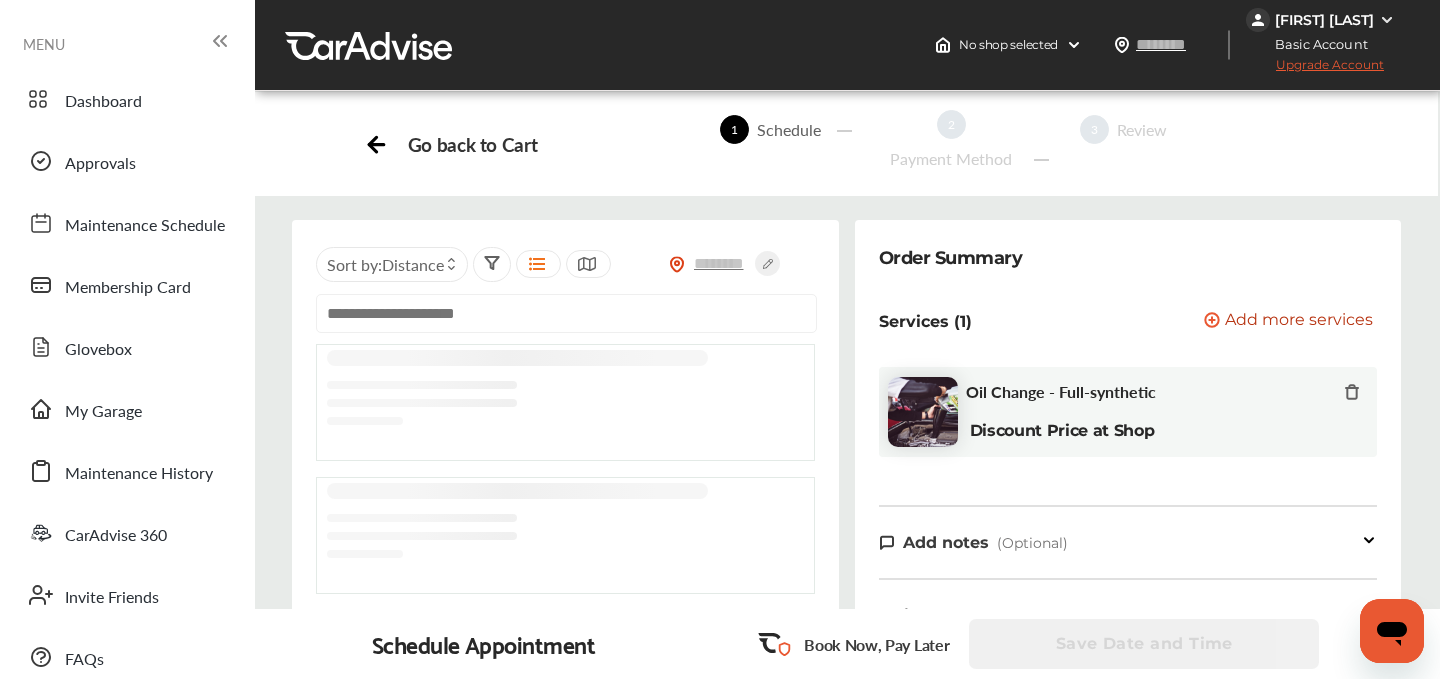 click at bounding box center (566, 313) 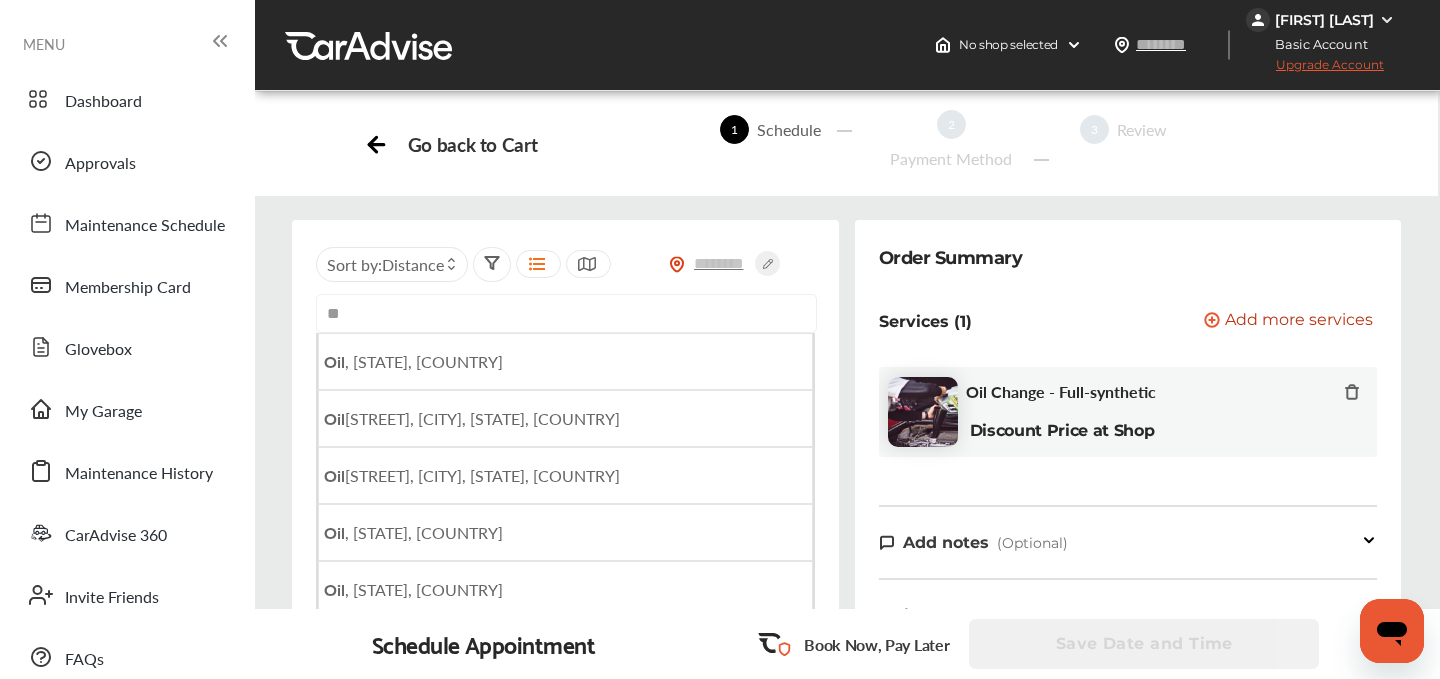 type on "*" 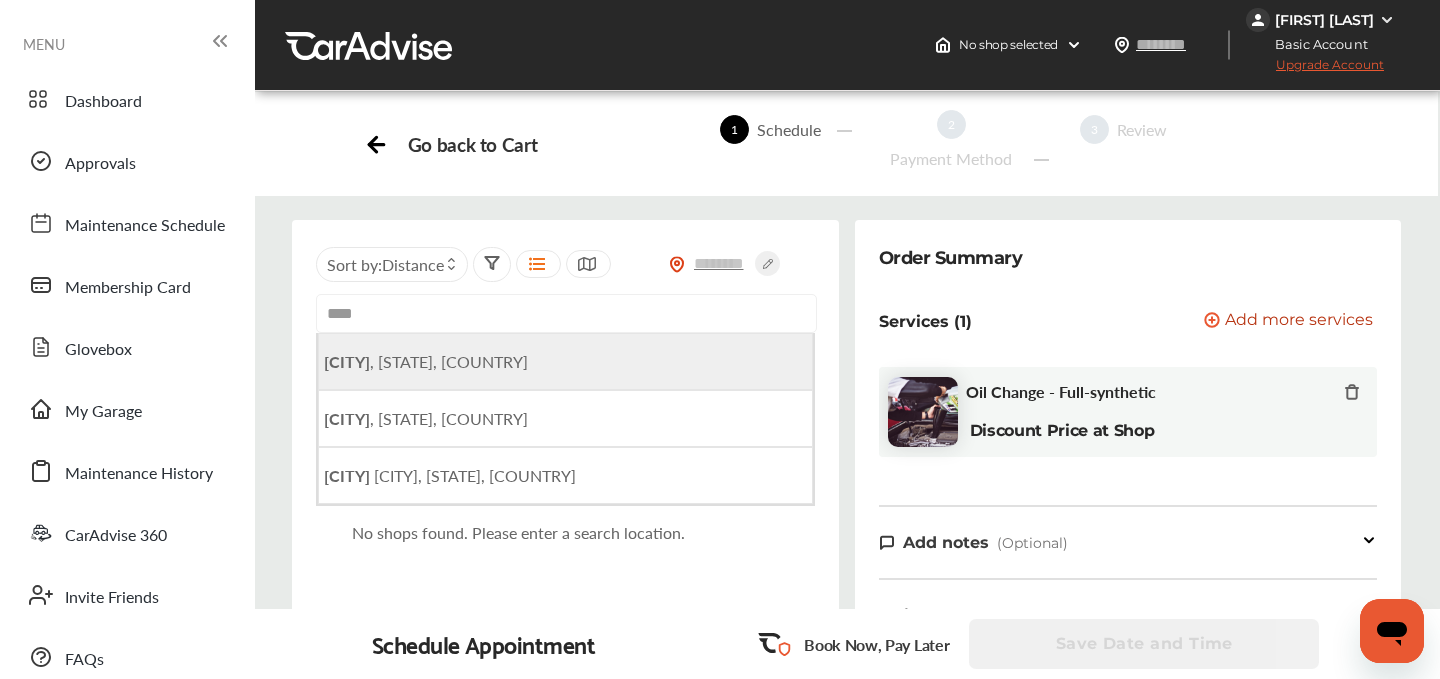click on ", [STATE], [COUNTRY]" at bounding box center [426, 361] 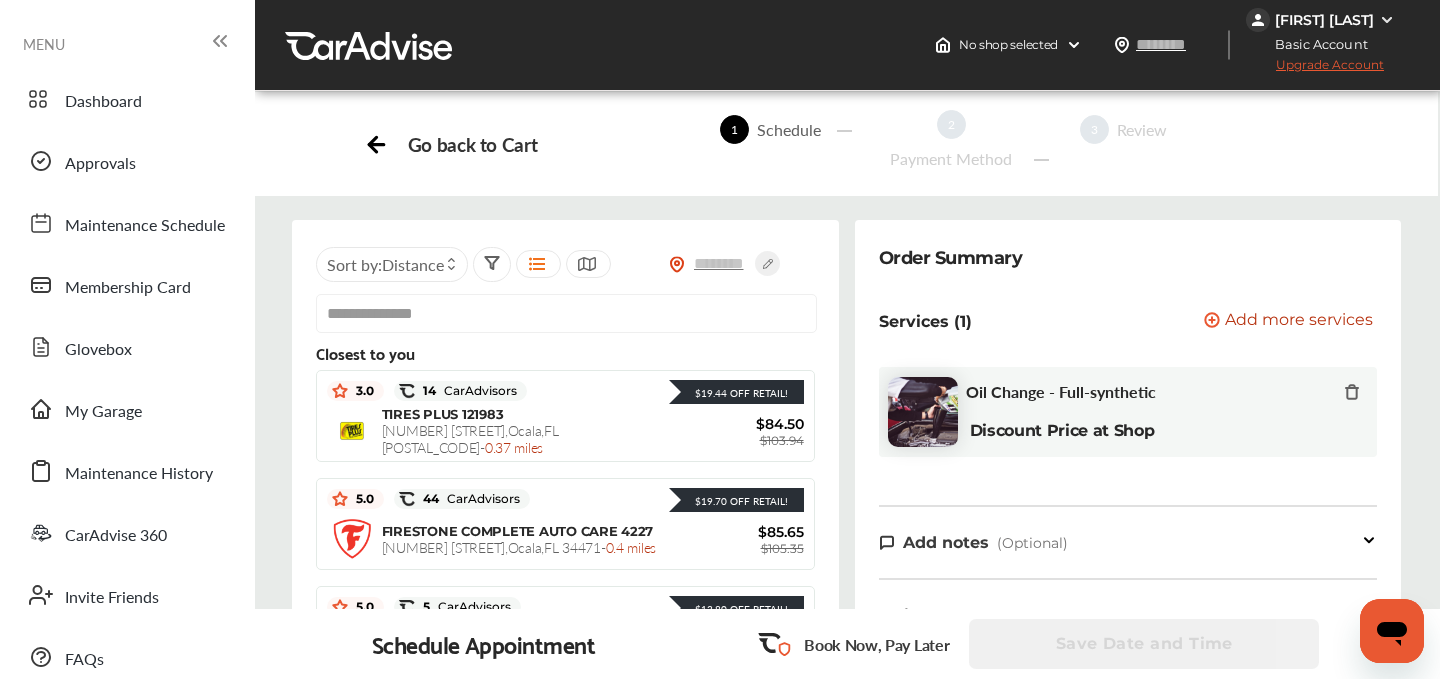 scroll, scrollTop: 324, scrollLeft: 0, axis: vertical 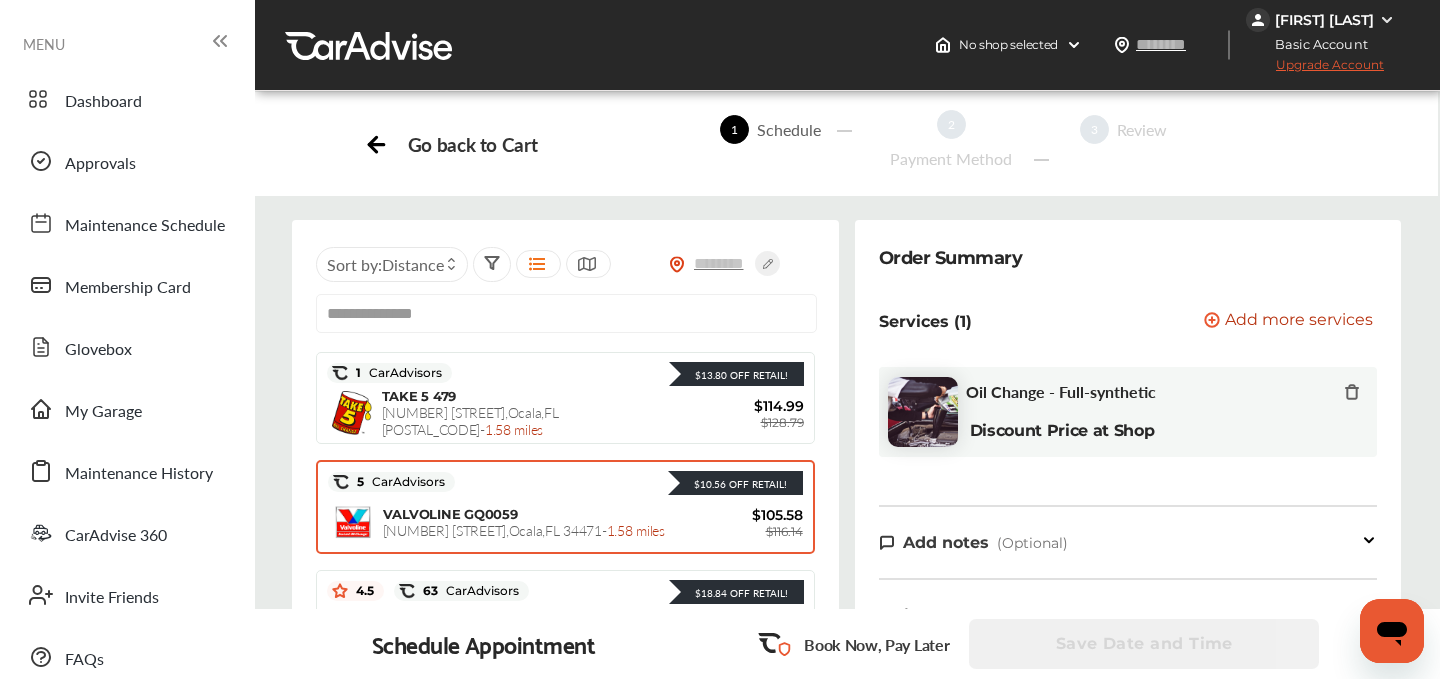 click on "[NUMBER] [STREET] ,  [CITY] ,  [STATE]   [POSTAL_CODE]  -  [DISTANCE]" at bounding box center [533, 522] 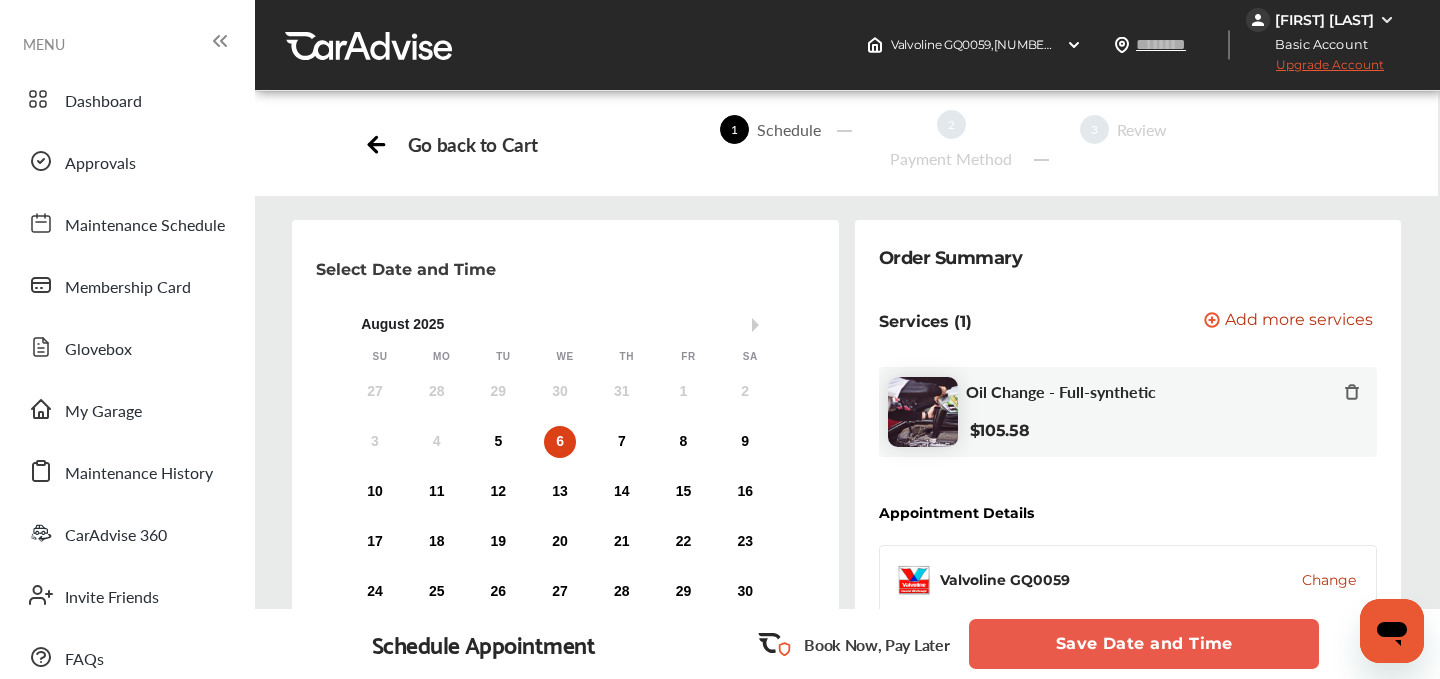 scroll, scrollTop: 194, scrollLeft: 0, axis: vertical 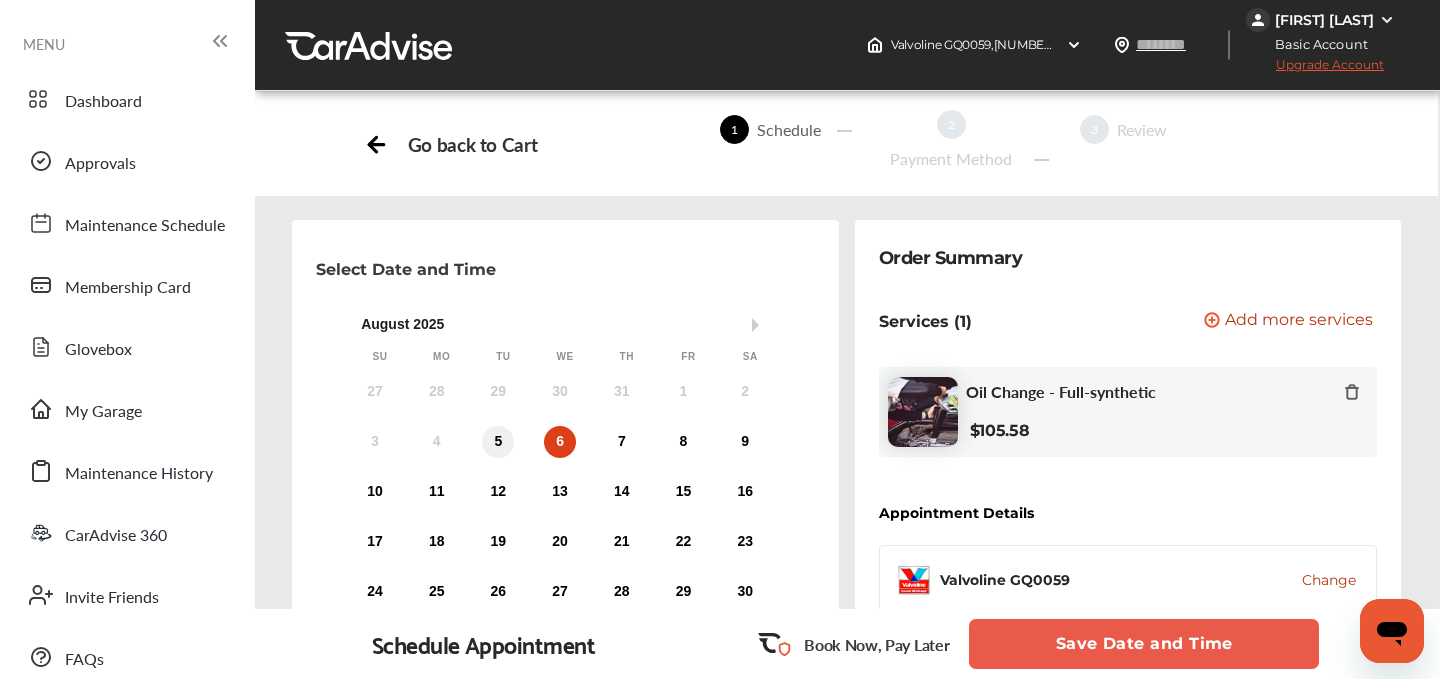 click on "5" at bounding box center [498, 442] 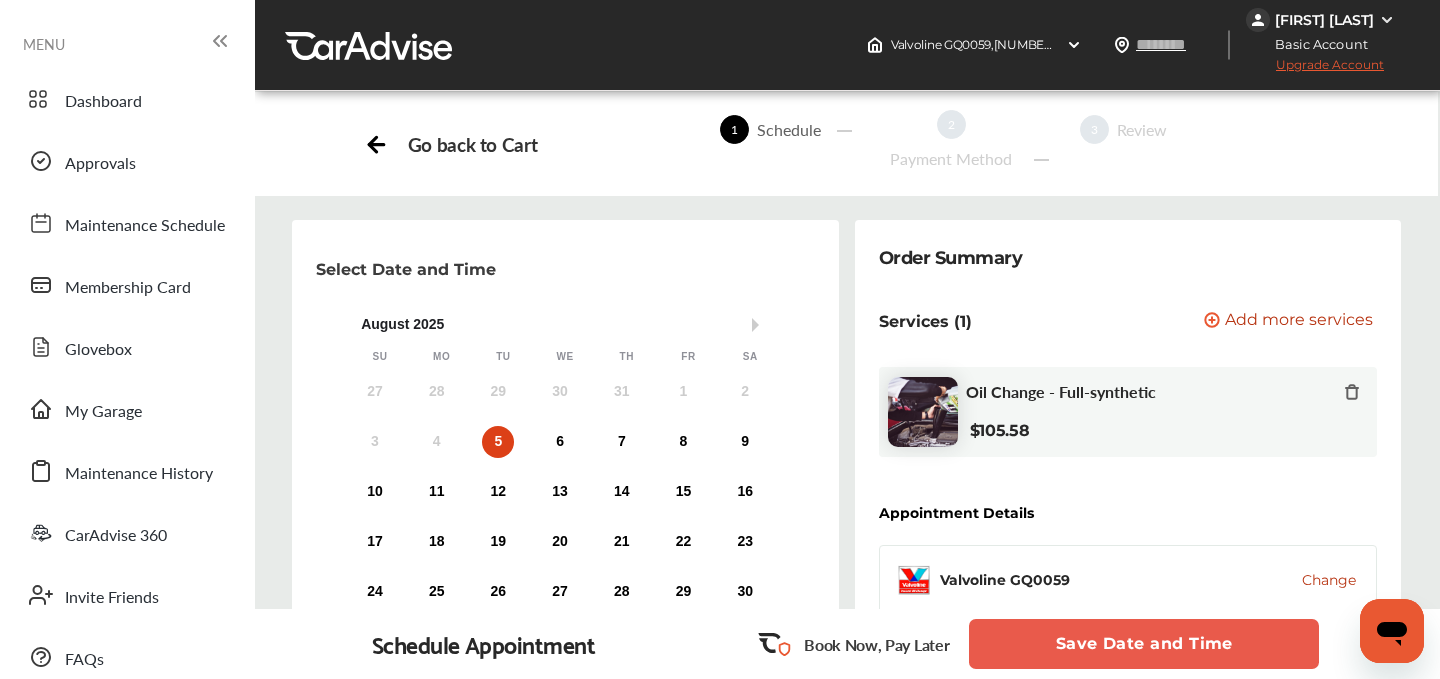 click on "Walk In" at bounding box center (361, 743) 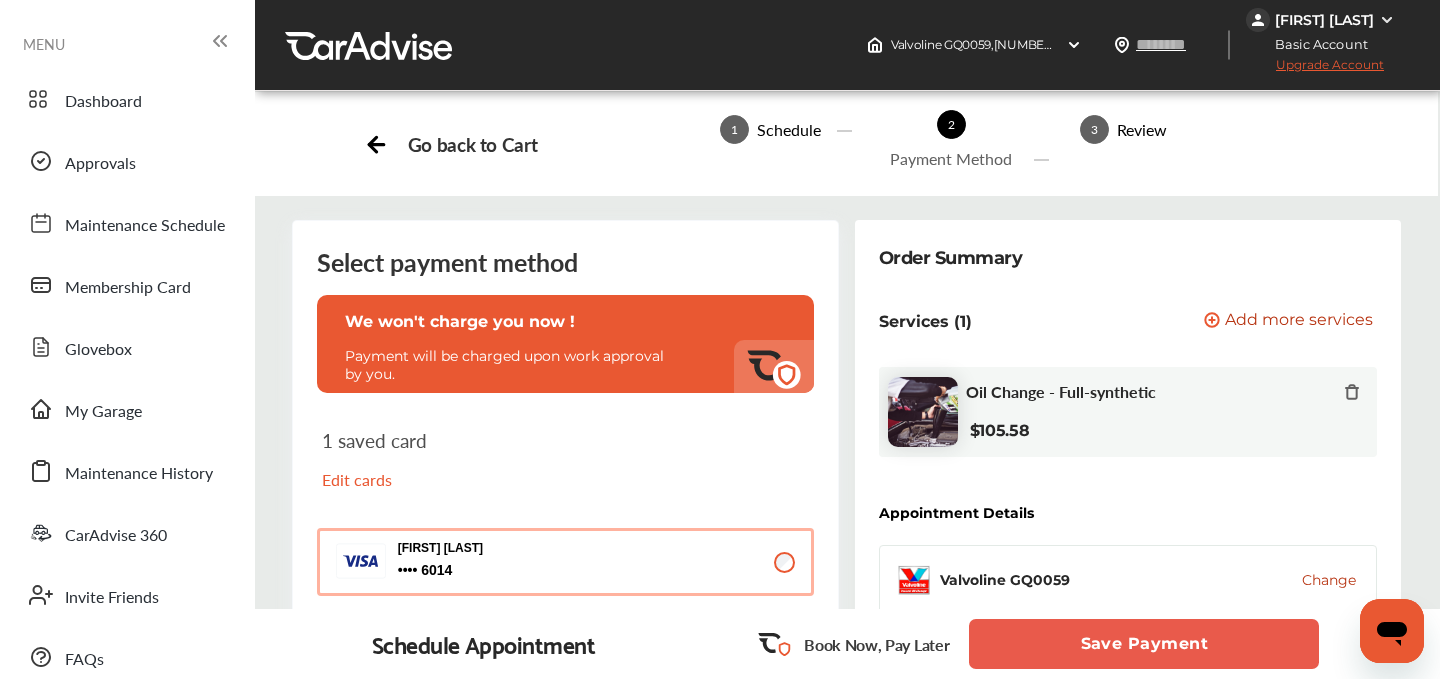scroll, scrollTop: 0, scrollLeft: 0, axis: both 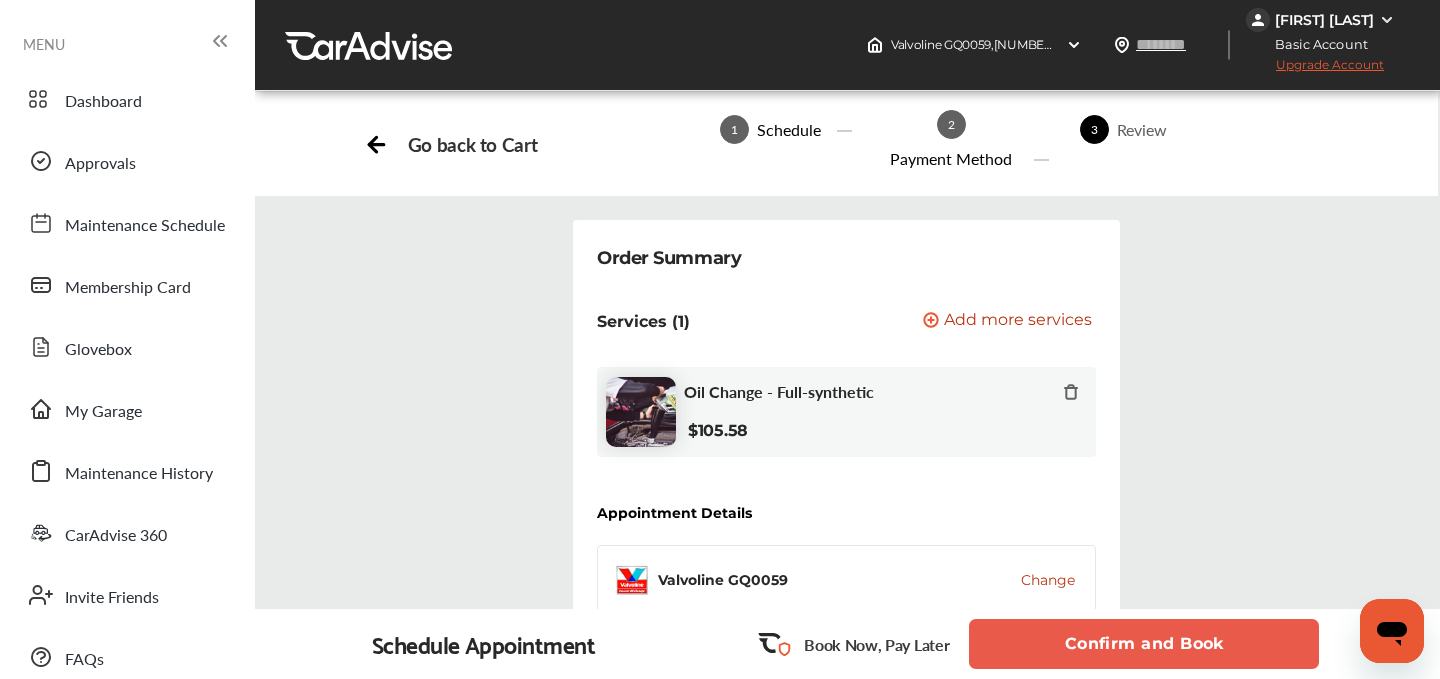 click on "Confirm and Book" at bounding box center (1144, 644) 